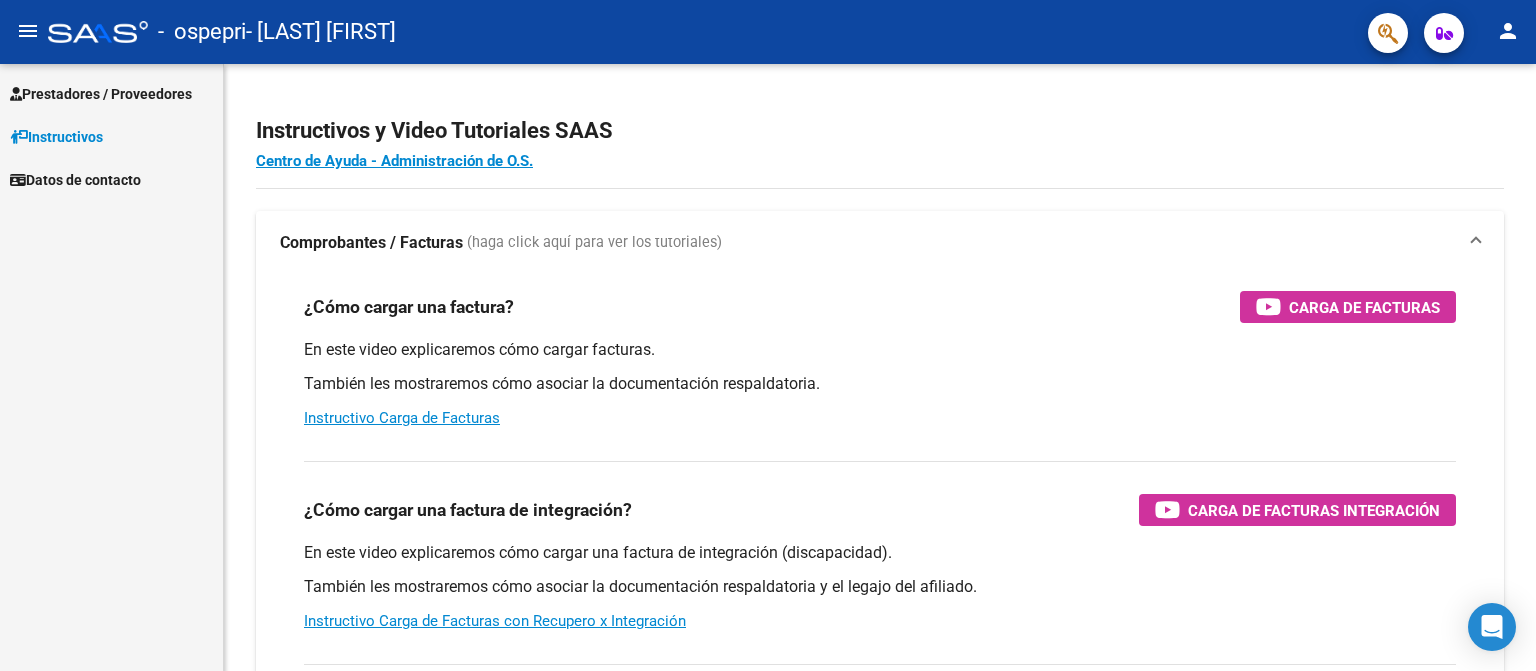 scroll, scrollTop: 0, scrollLeft: 0, axis: both 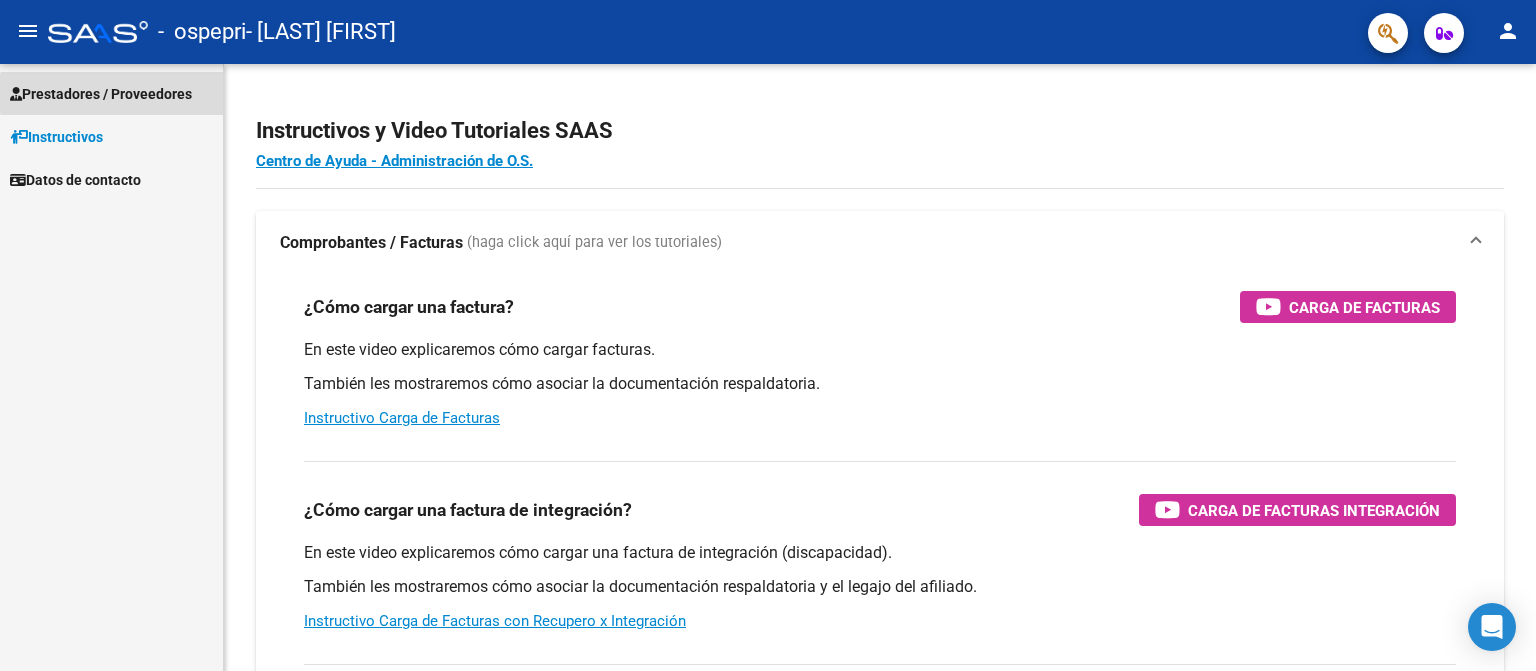 click on "Prestadores / Proveedores" at bounding box center [101, 94] 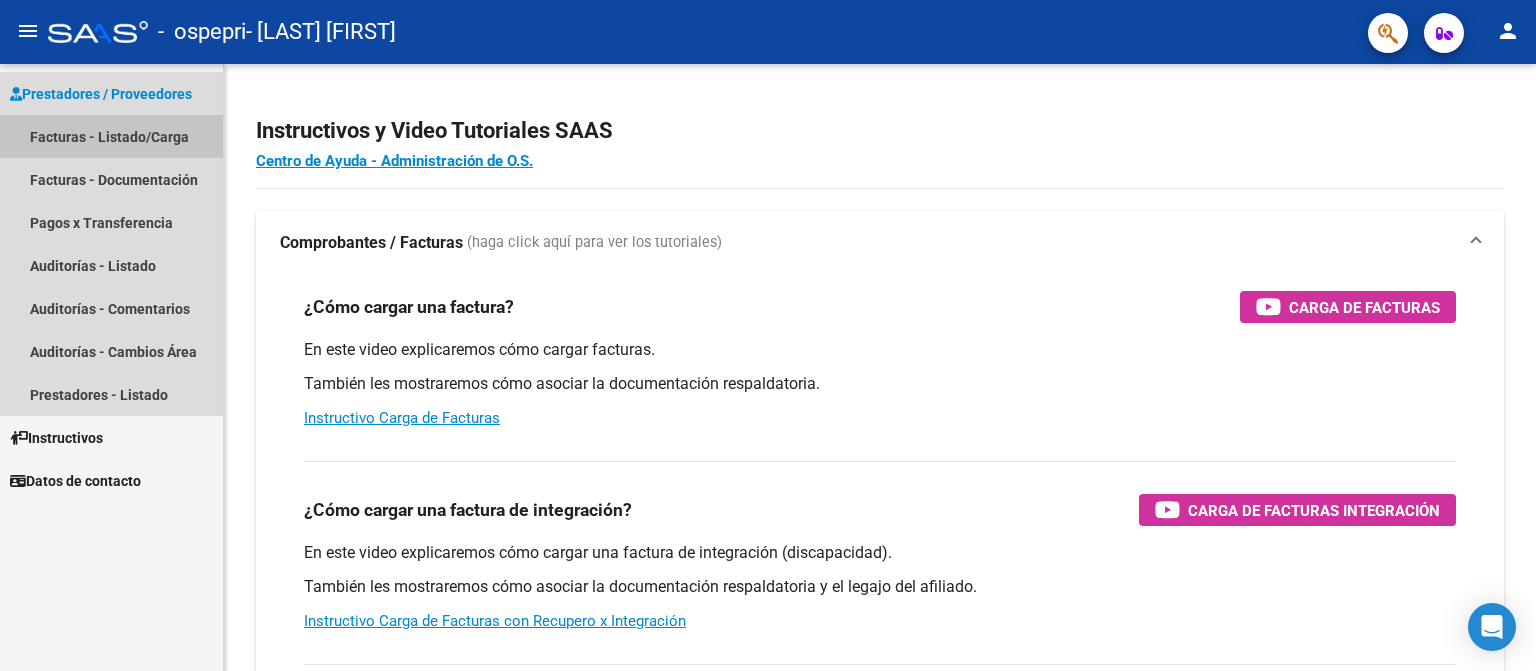 click on "Facturas - Listado/Carga" at bounding box center [111, 136] 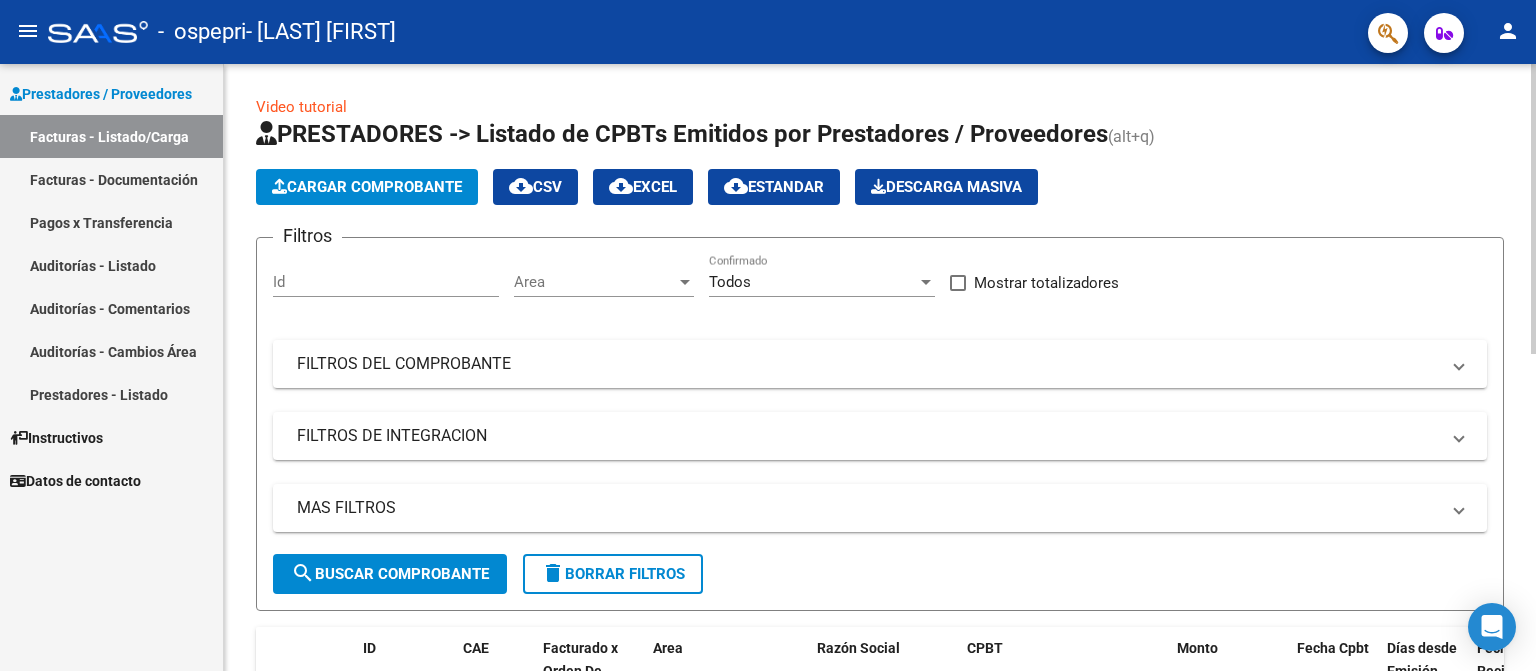 click on "Cargar Comprobante" 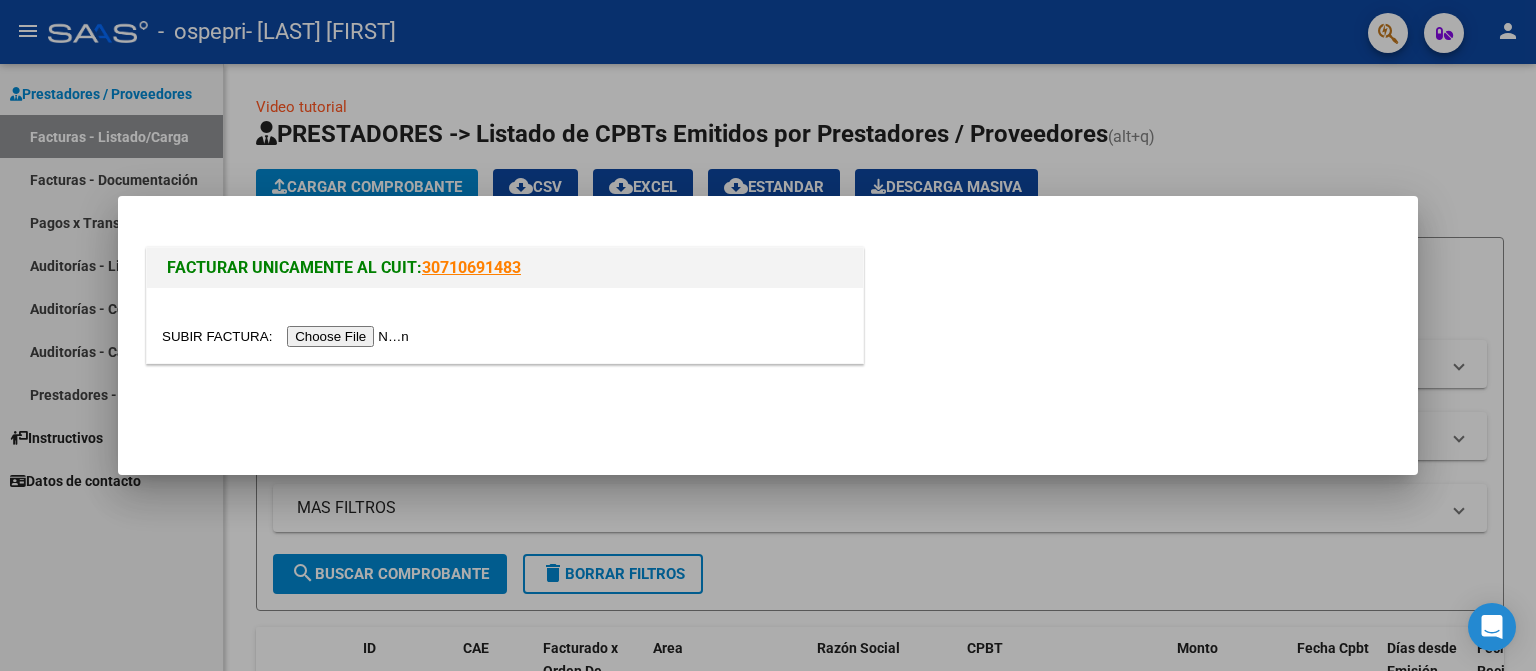 click at bounding box center (288, 336) 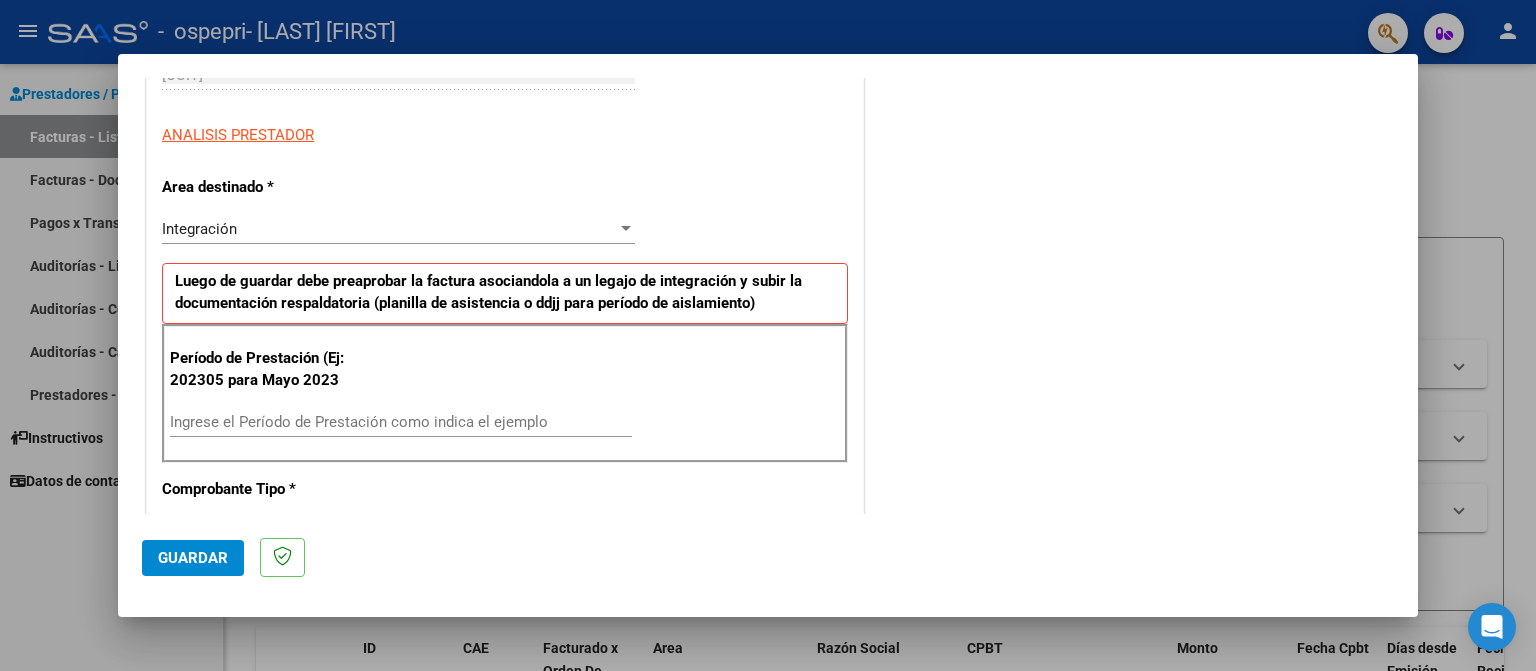 scroll, scrollTop: 338, scrollLeft: 0, axis: vertical 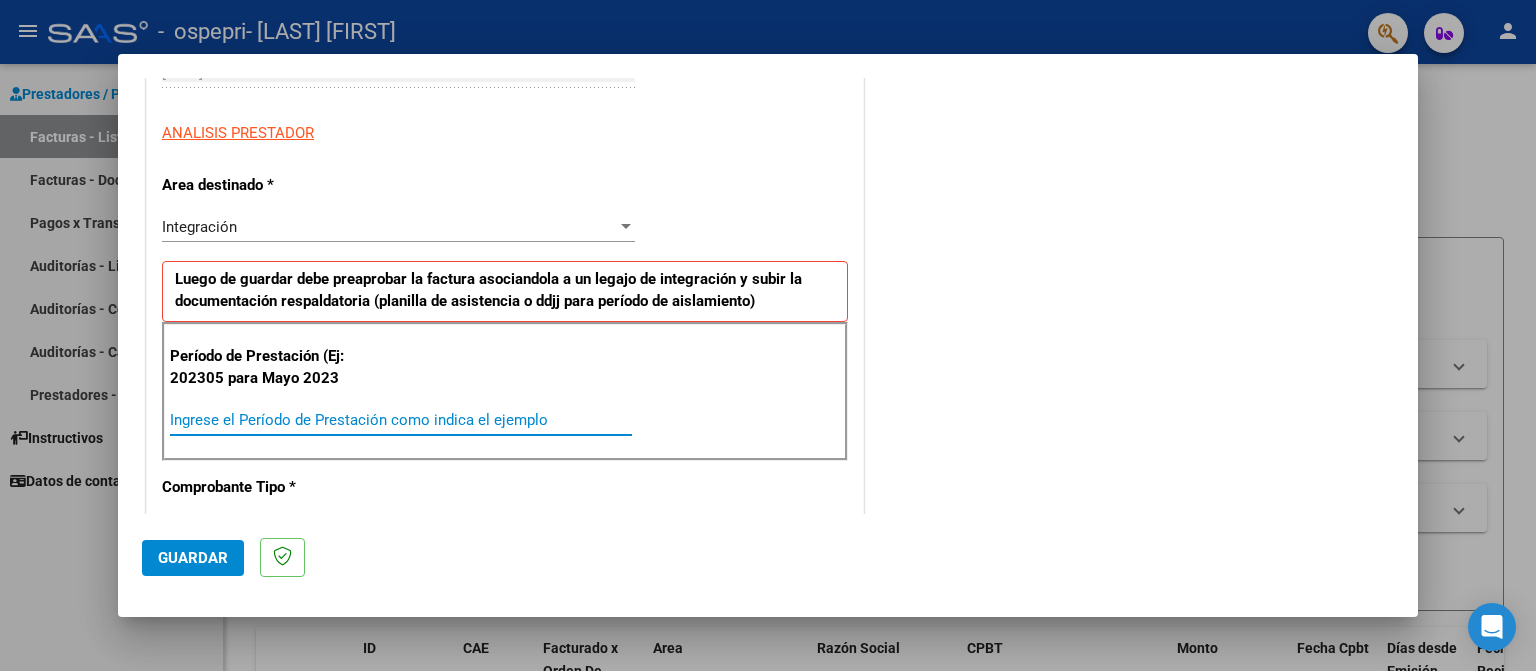 click on "Ingrese el Período de Prestación como indica el ejemplo" at bounding box center [401, 420] 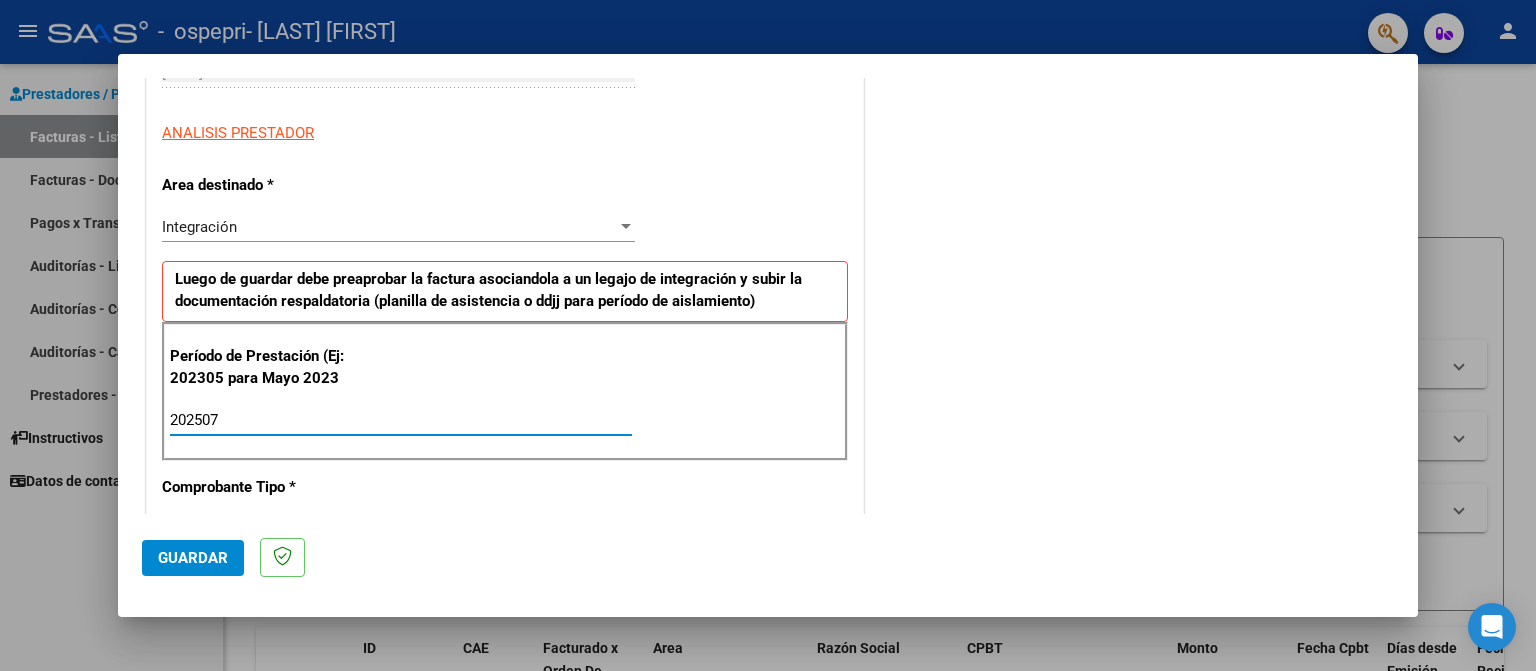 type on "202507" 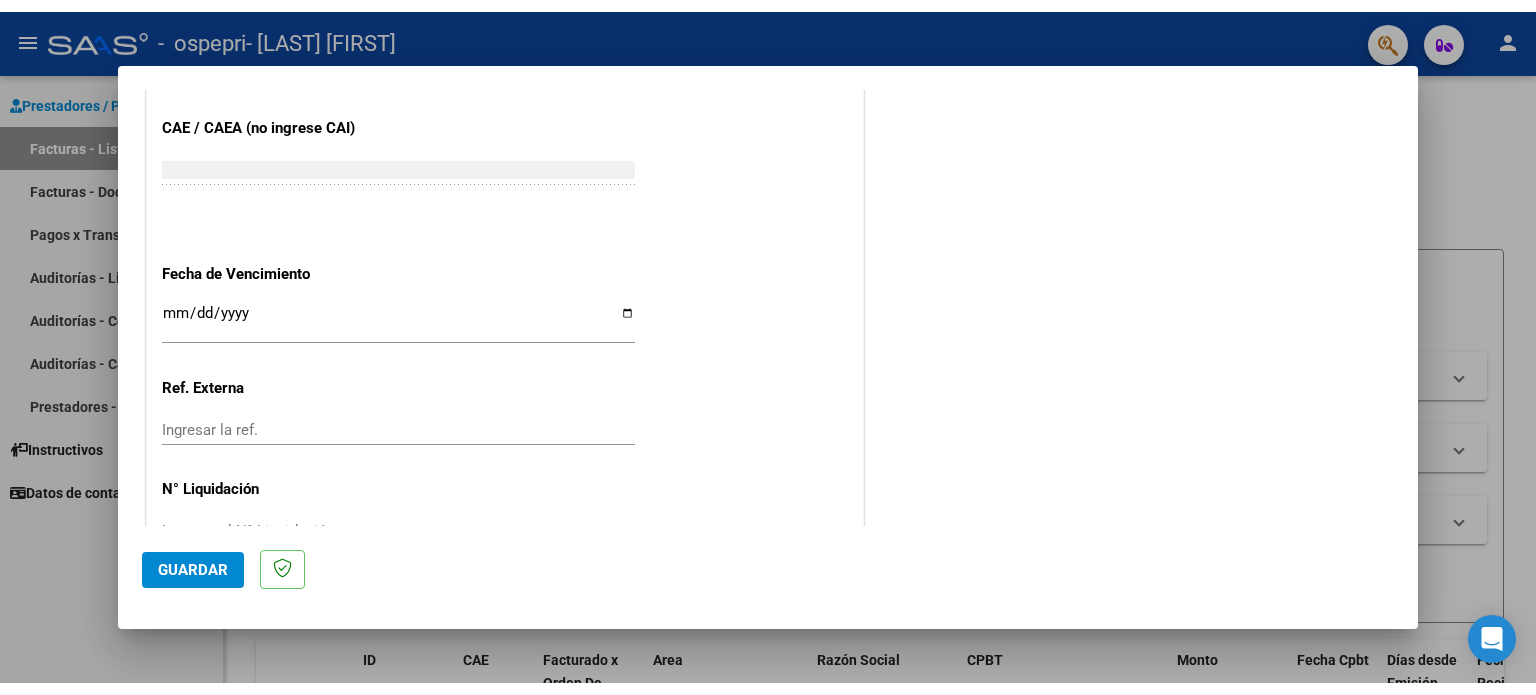 scroll, scrollTop: 1284, scrollLeft: 0, axis: vertical 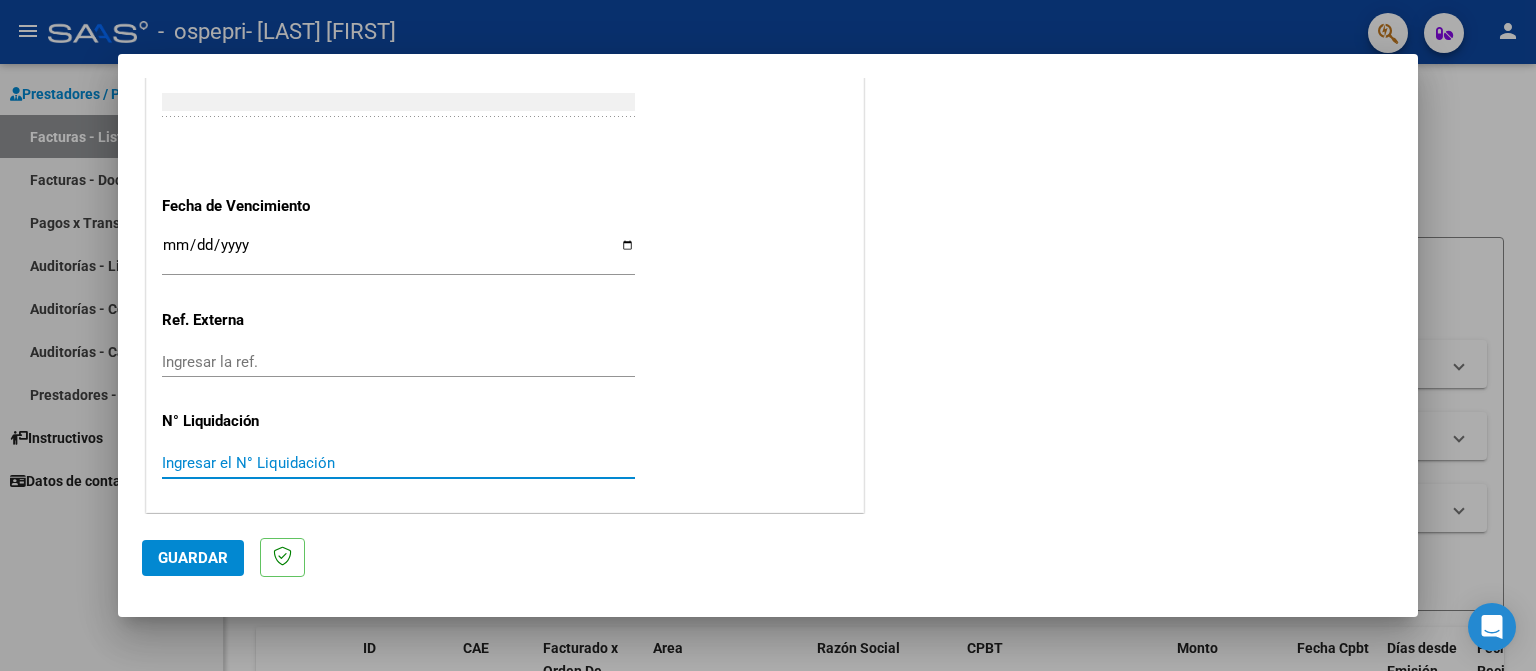 click on "Ingresar el N° Liquidación" at bounding box center (398, 463) 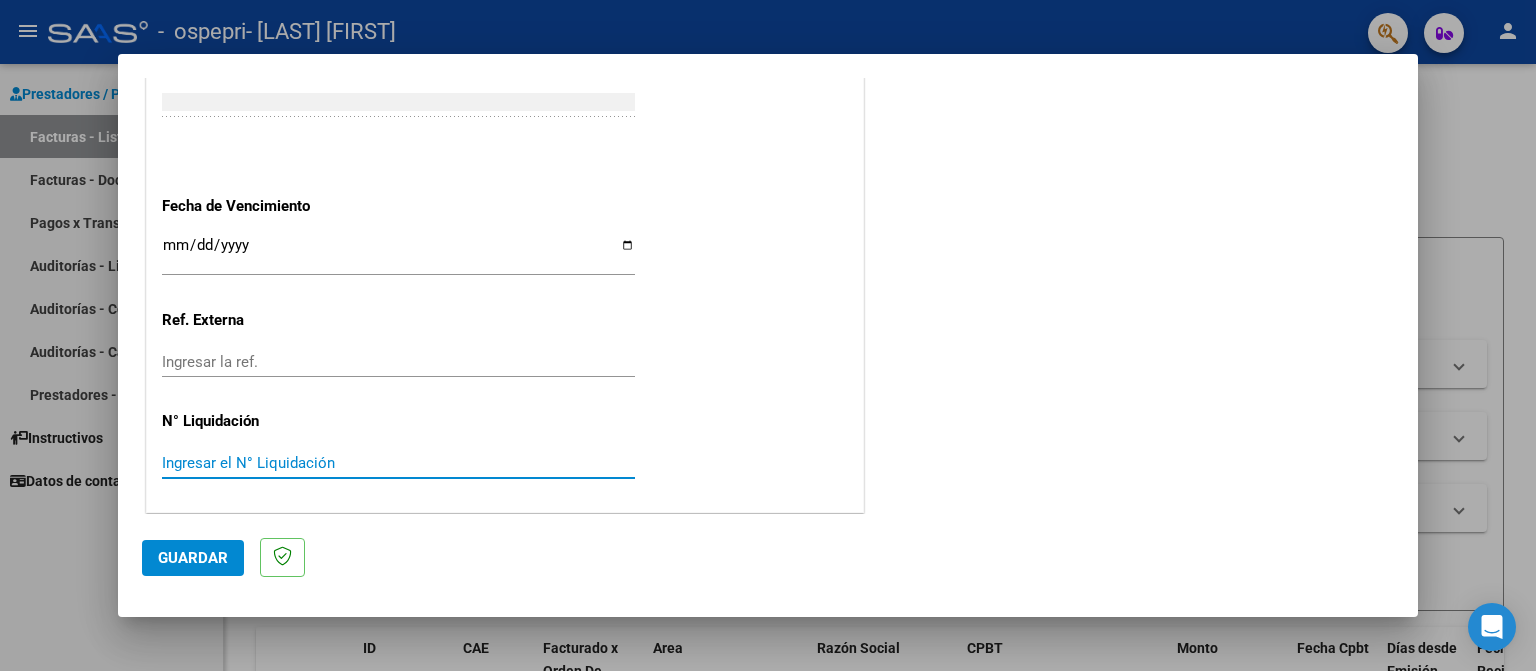 paste on "[NUMBER]" 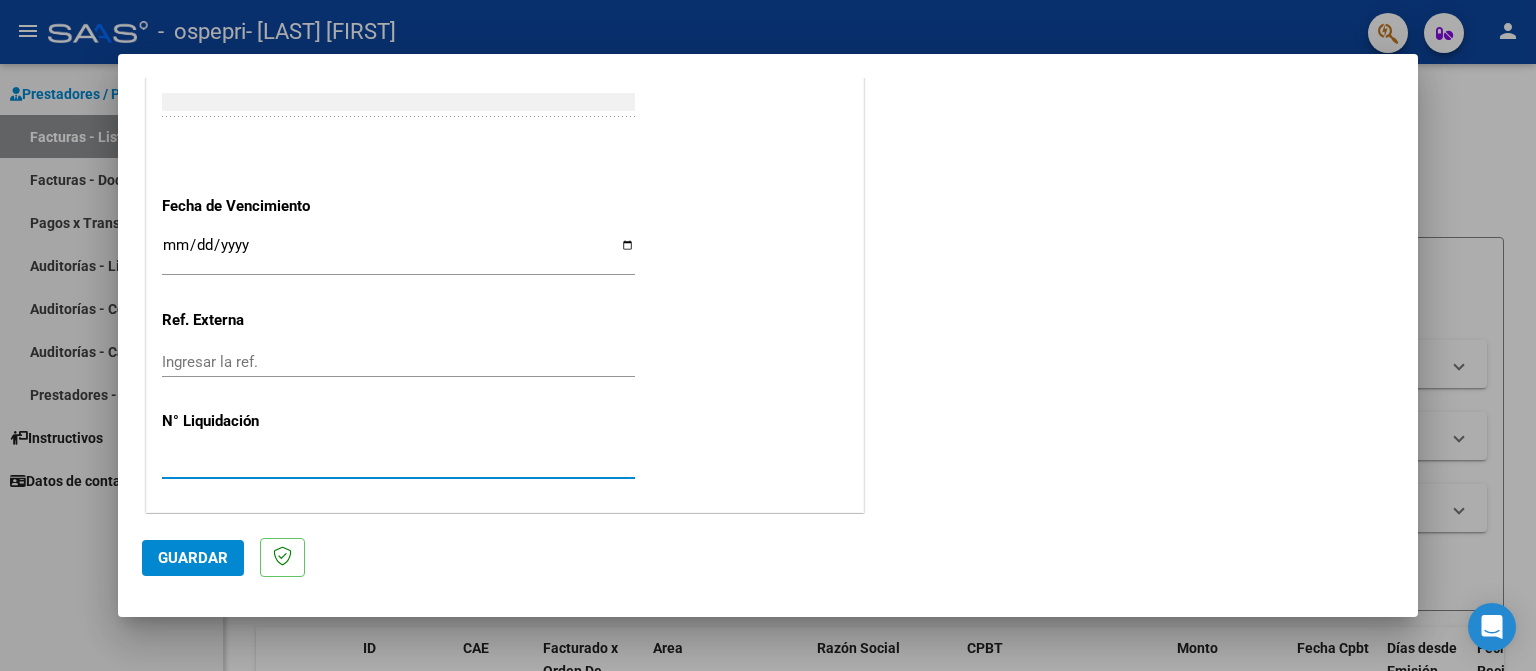 type on "[NUMBER]" 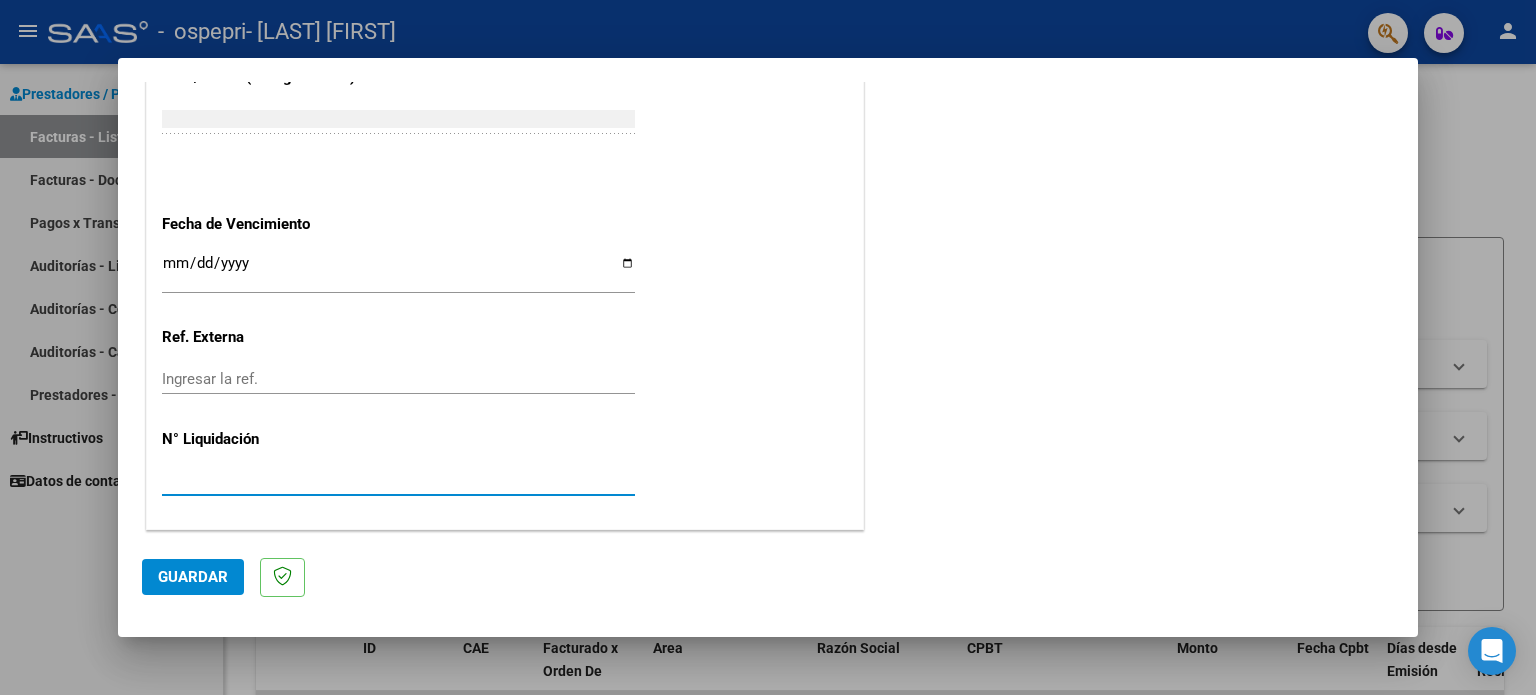 scroll, scrollTop: 1268, scrollLeft: 0, axis: vertical 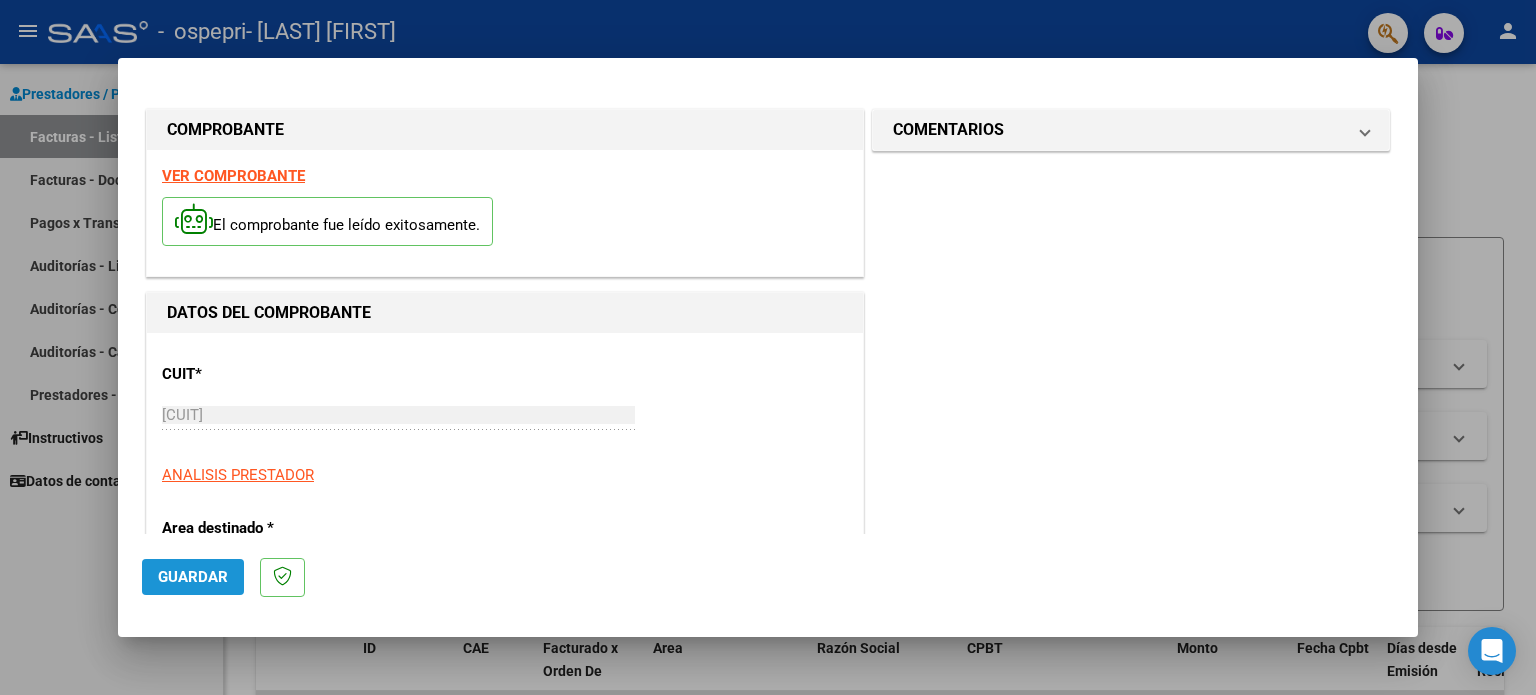click on "Guardar" 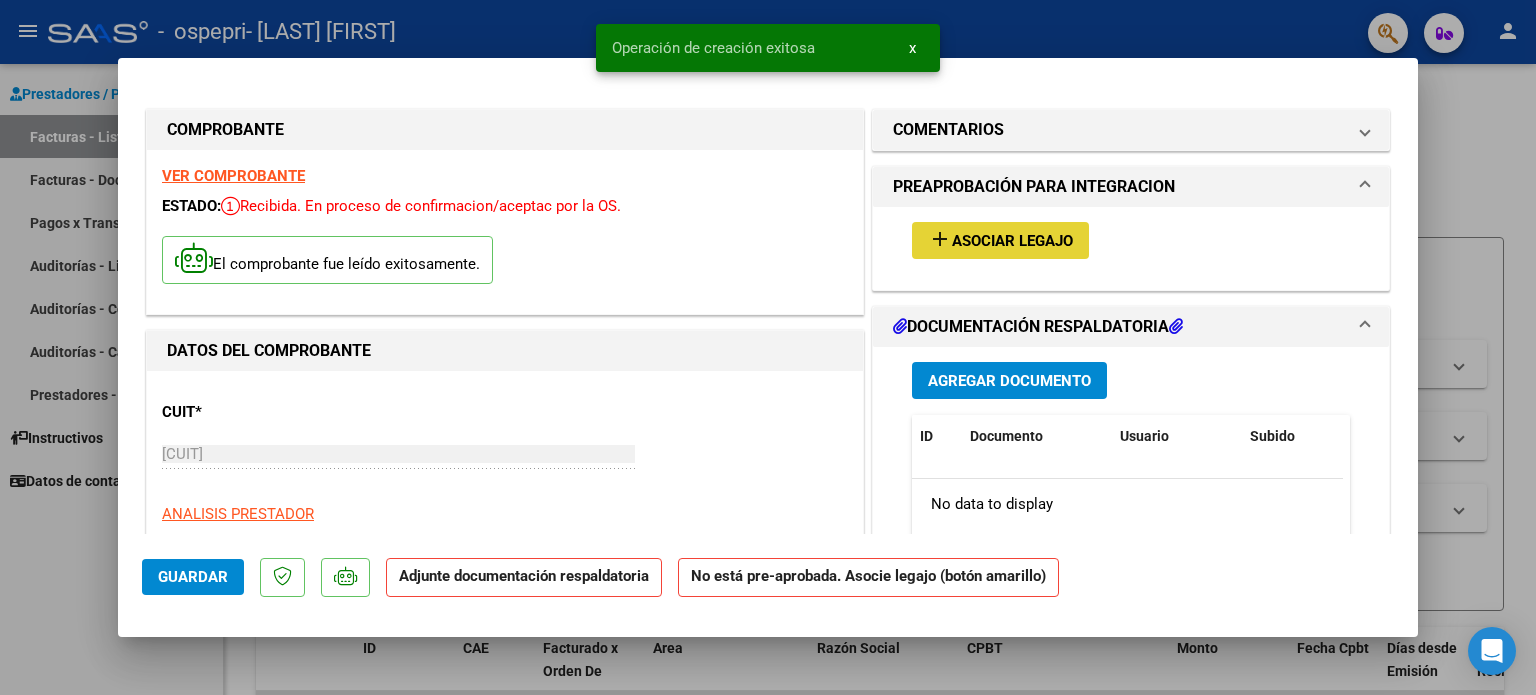 click on "add Asociar Legajo" at bounding box center [1000, 240] 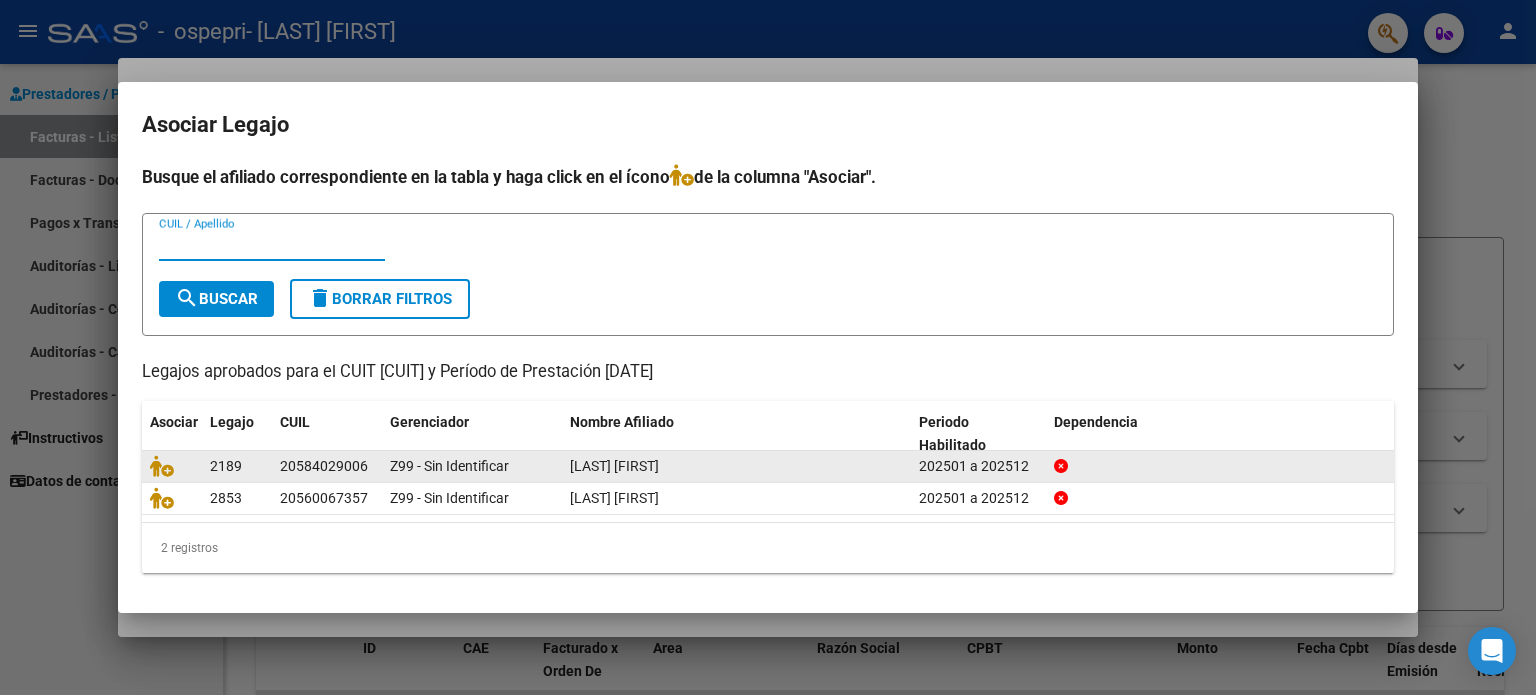 click on "2189" 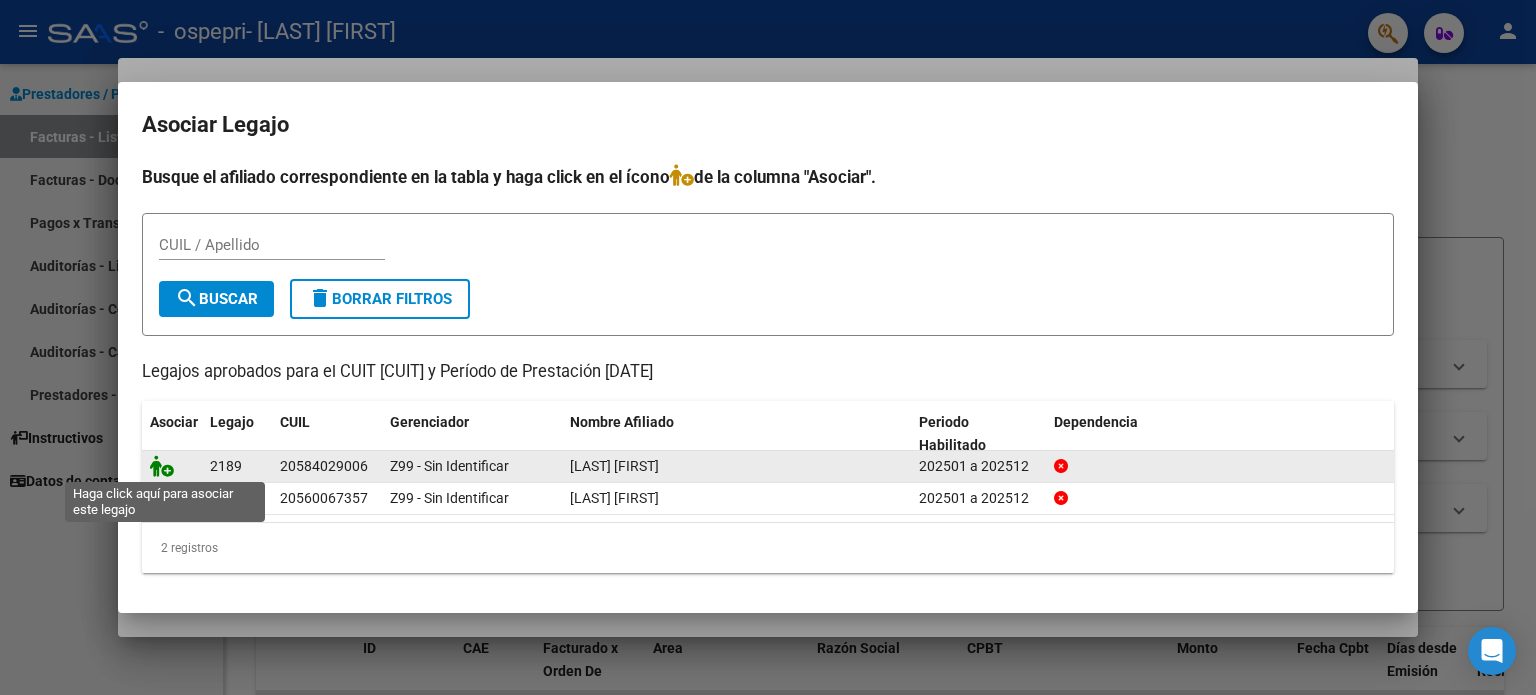 click 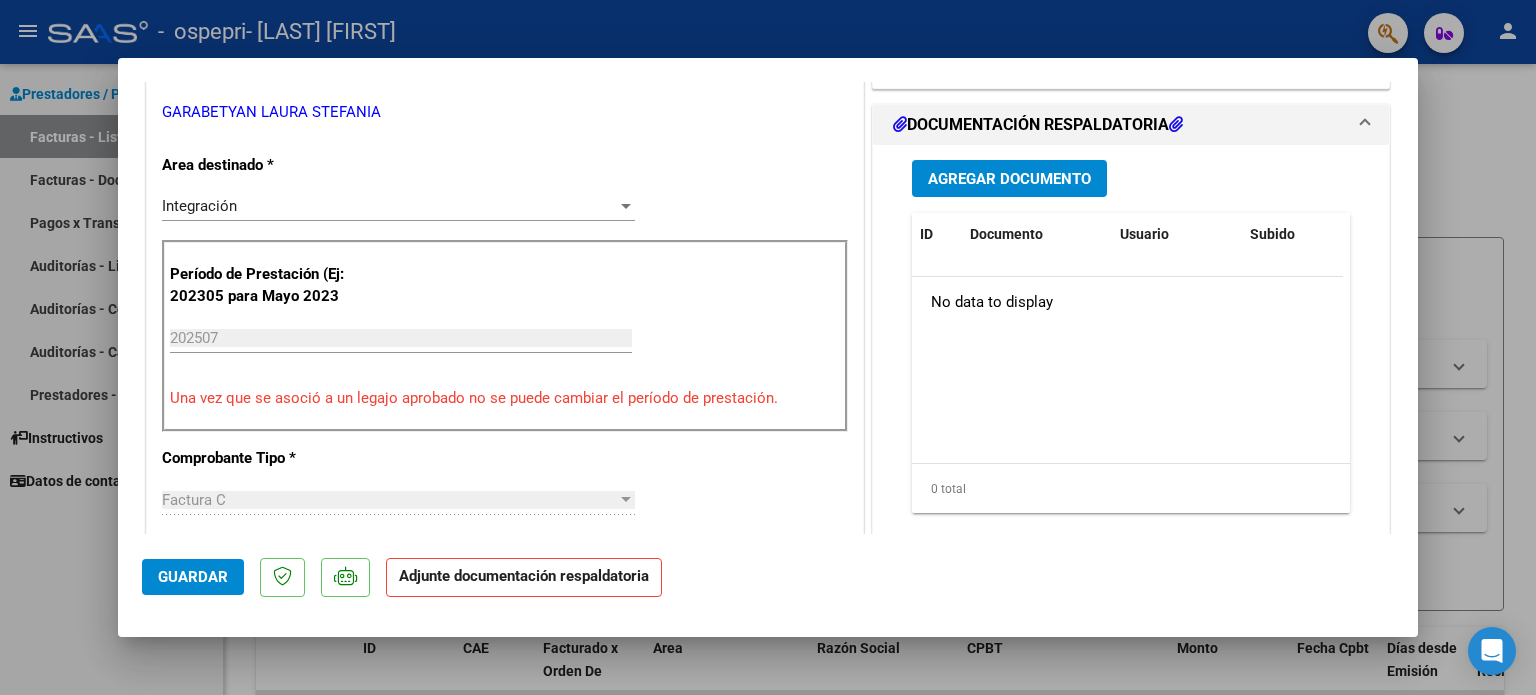 scroll, scrollTop: 440, scrollLeft: 0, axis: vertical 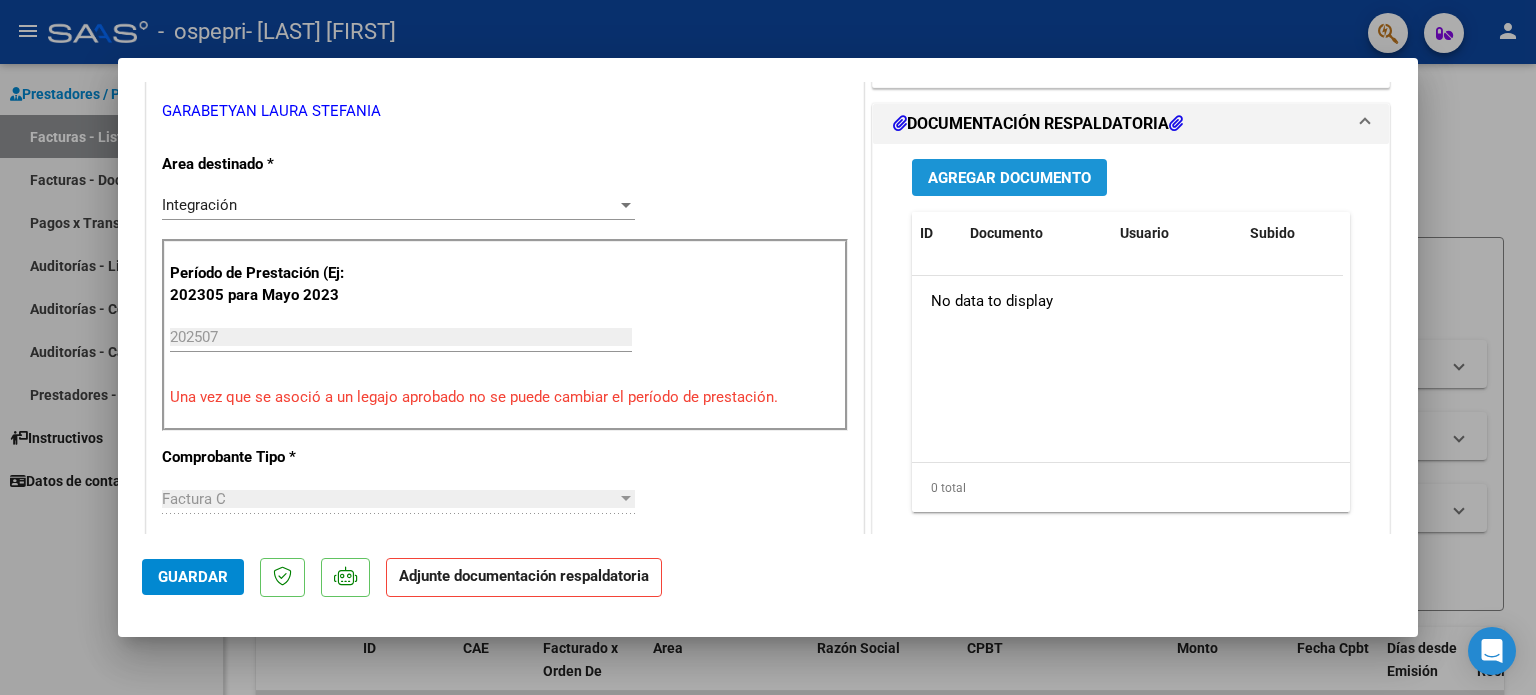 click on "Agregar Documento" at bounding box center (1009, 178) 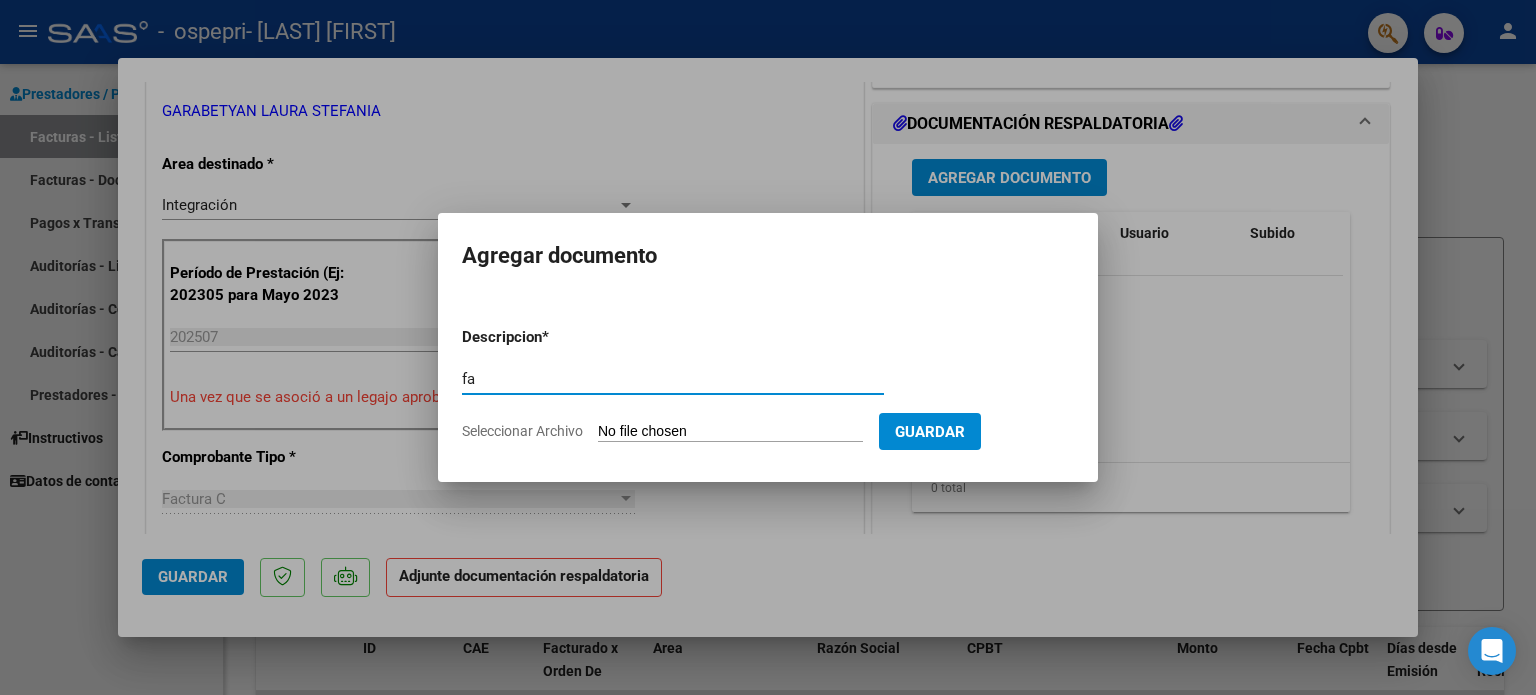 type on "f" 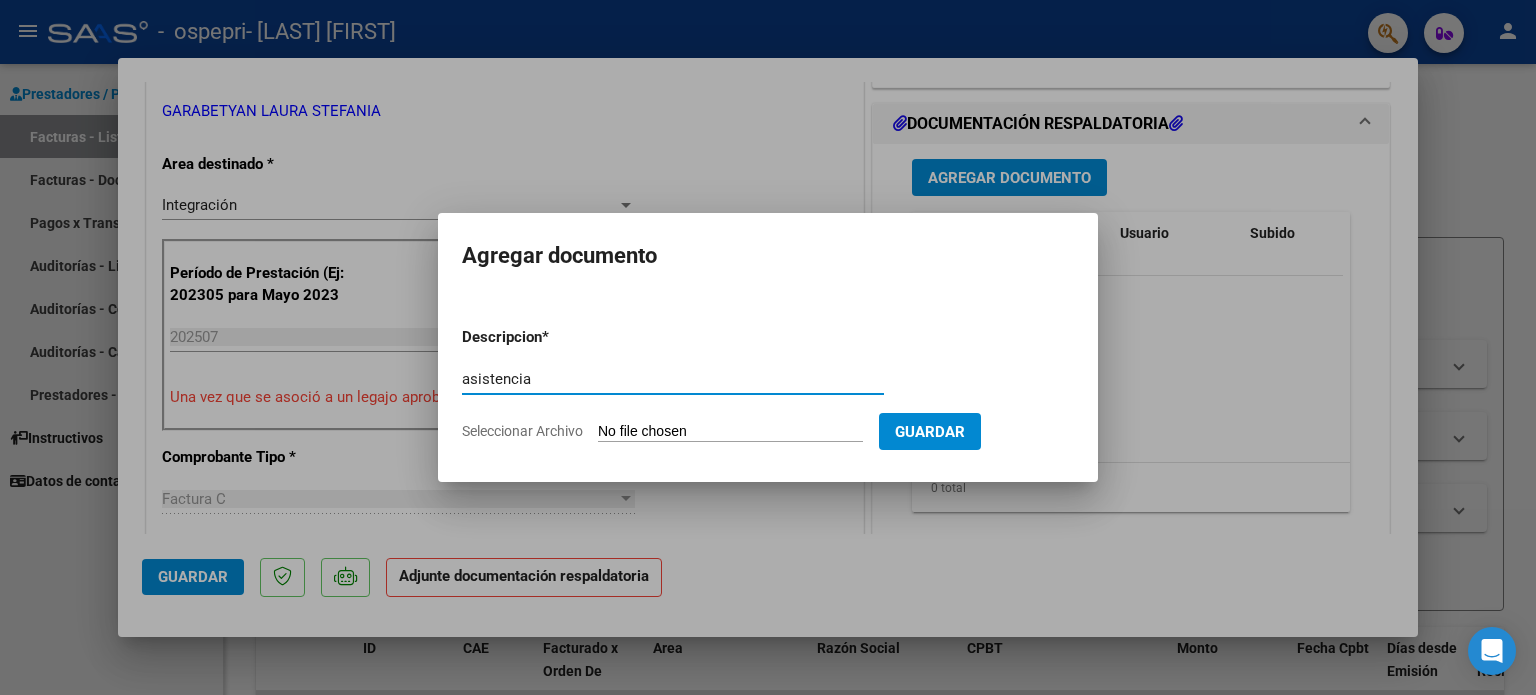 type on "asistencia" 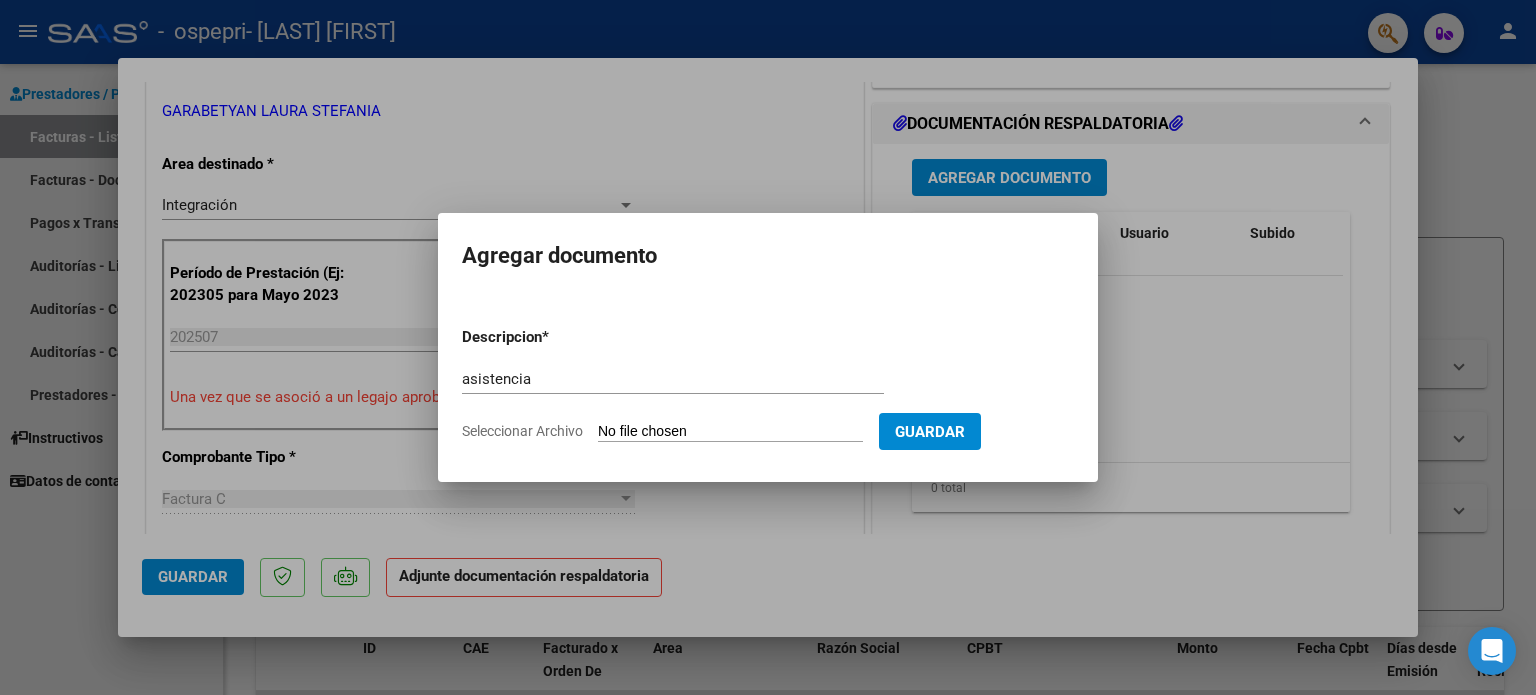 type on "C:\fakepath\valen [DATE].pdf" 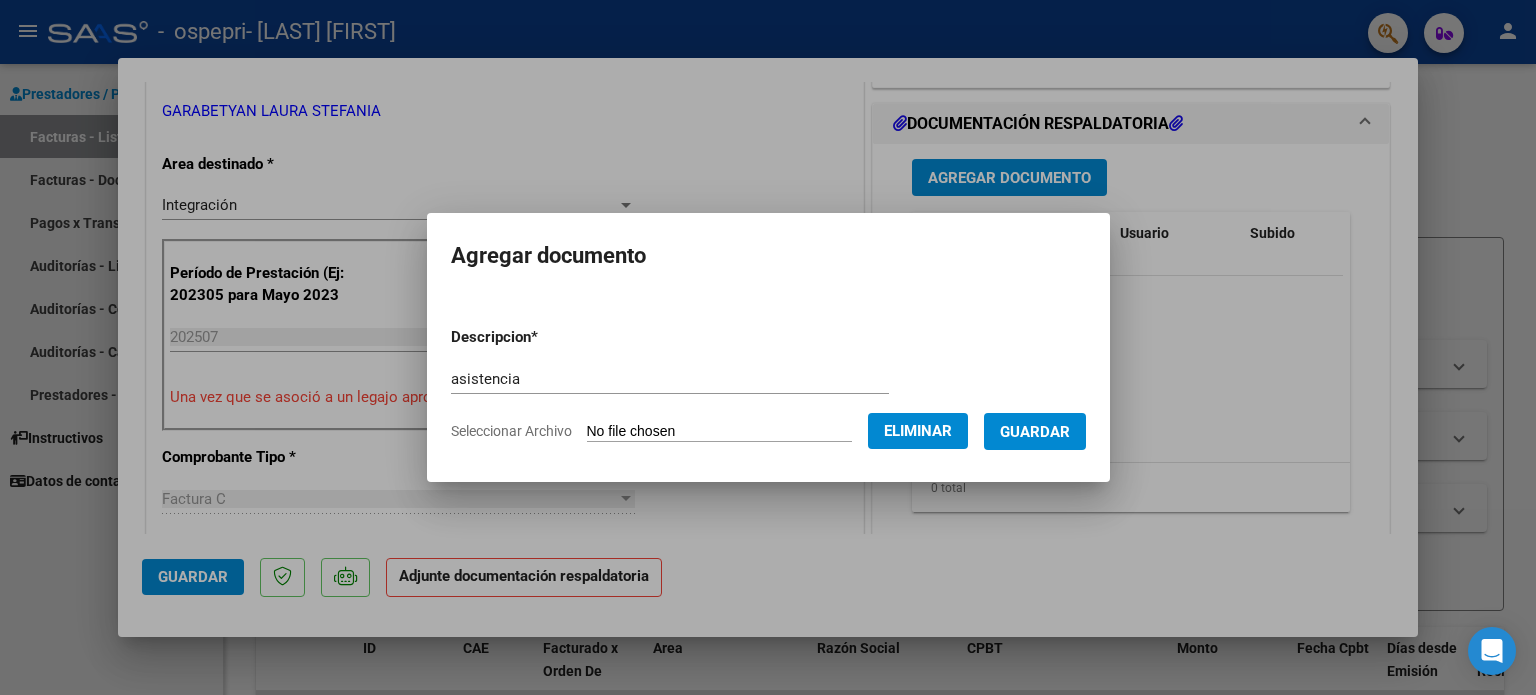 click on "Guardar" at bounding box center (1035, 432) 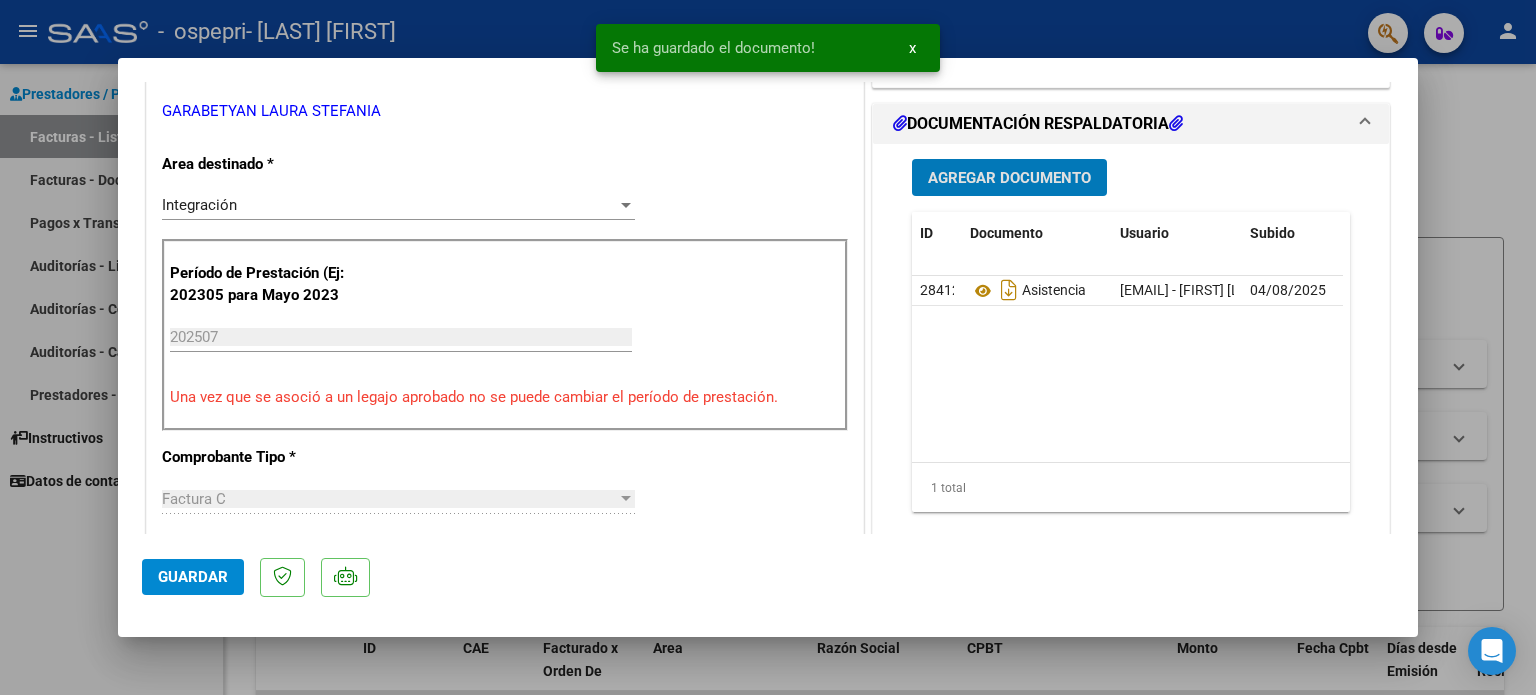 click on "Agregar Documento" at bounding box center [1009, 178] 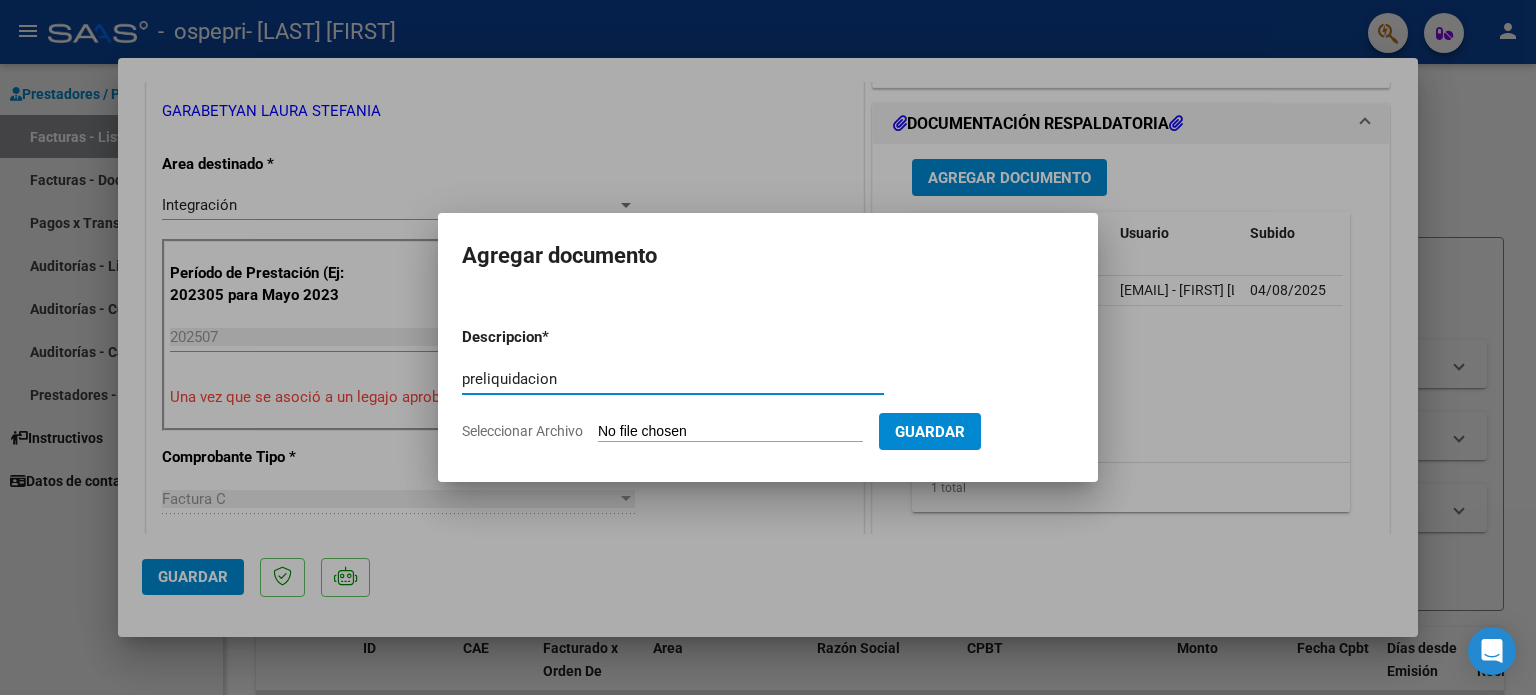 type on "preliquidacion" 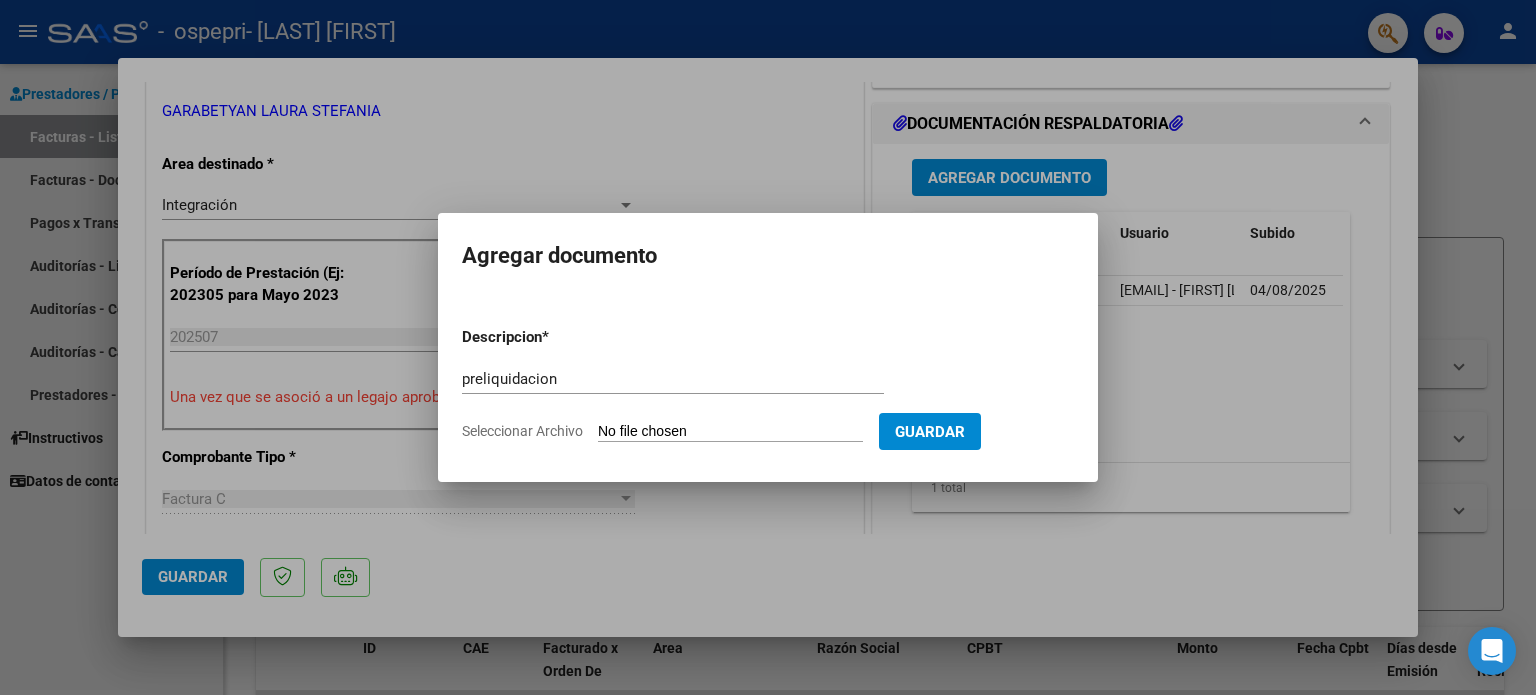 type on "C:\fakepath\preliq valen [DATE].pdf" 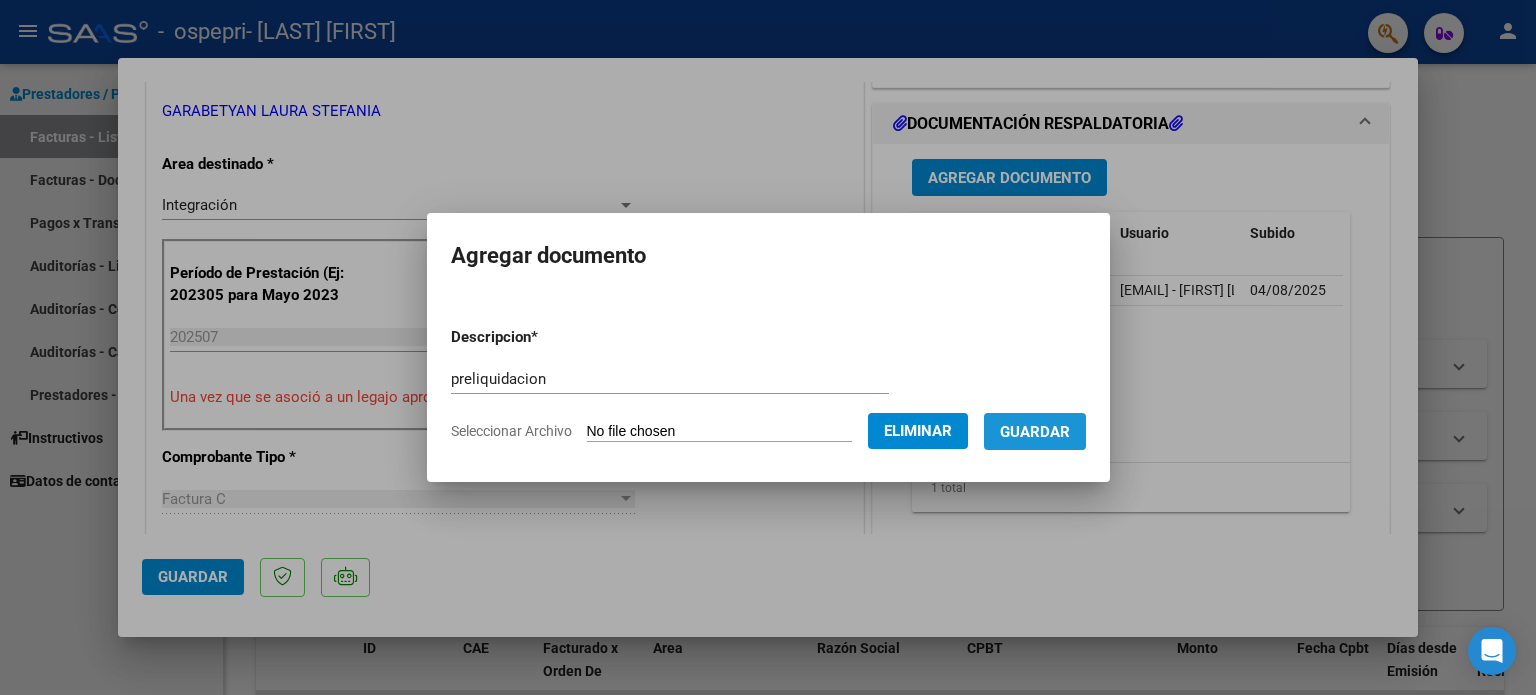 click on "Guardar" at bounding box center (1035, 432) 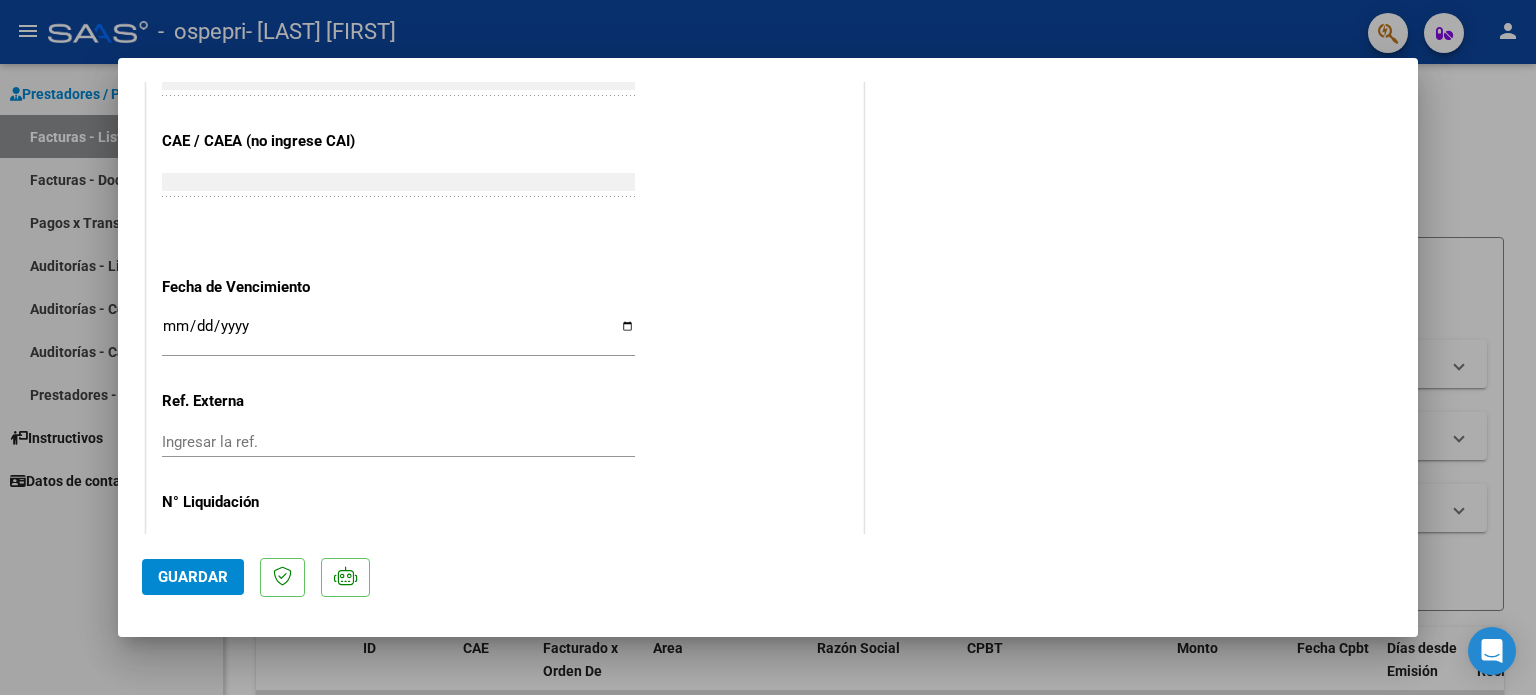 scroll, scrollTop: 1336, scrollLeft: 0, axis: vertical 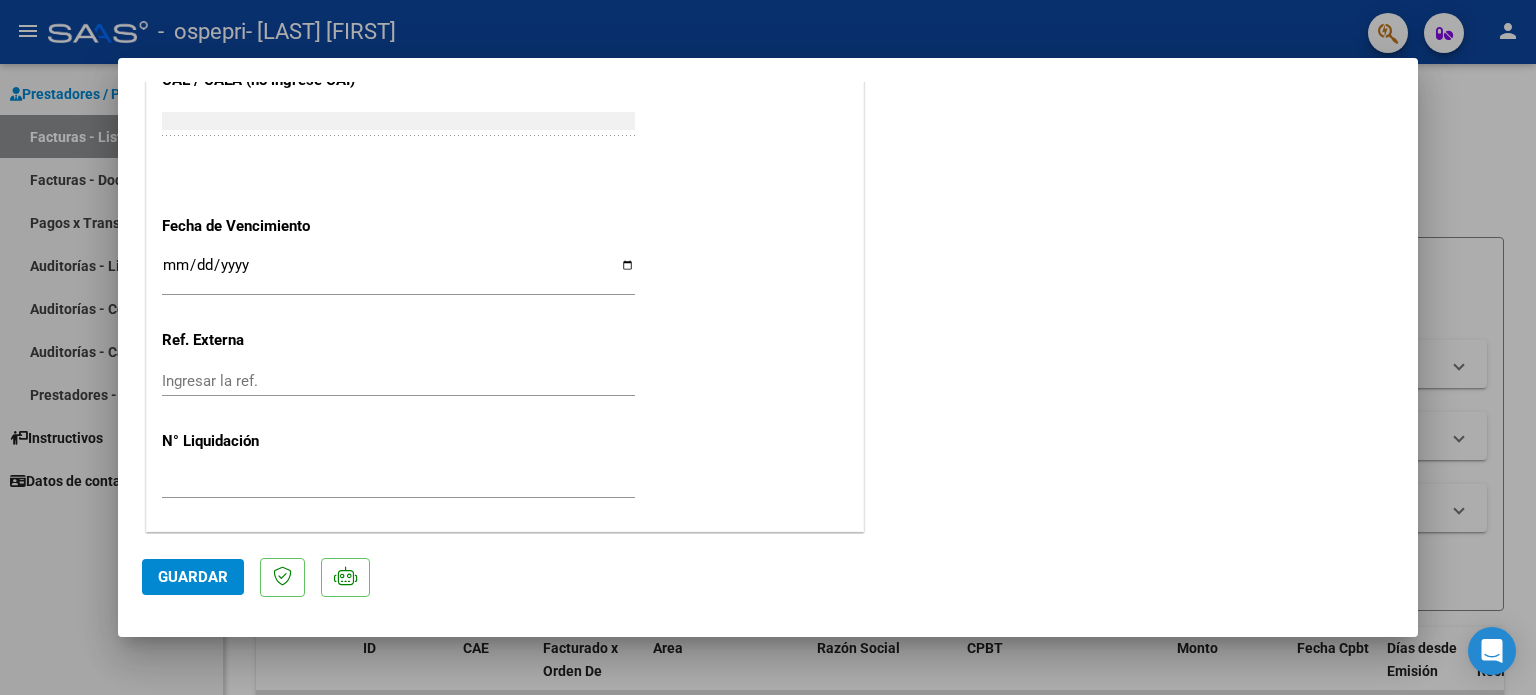 click on "Guardar" 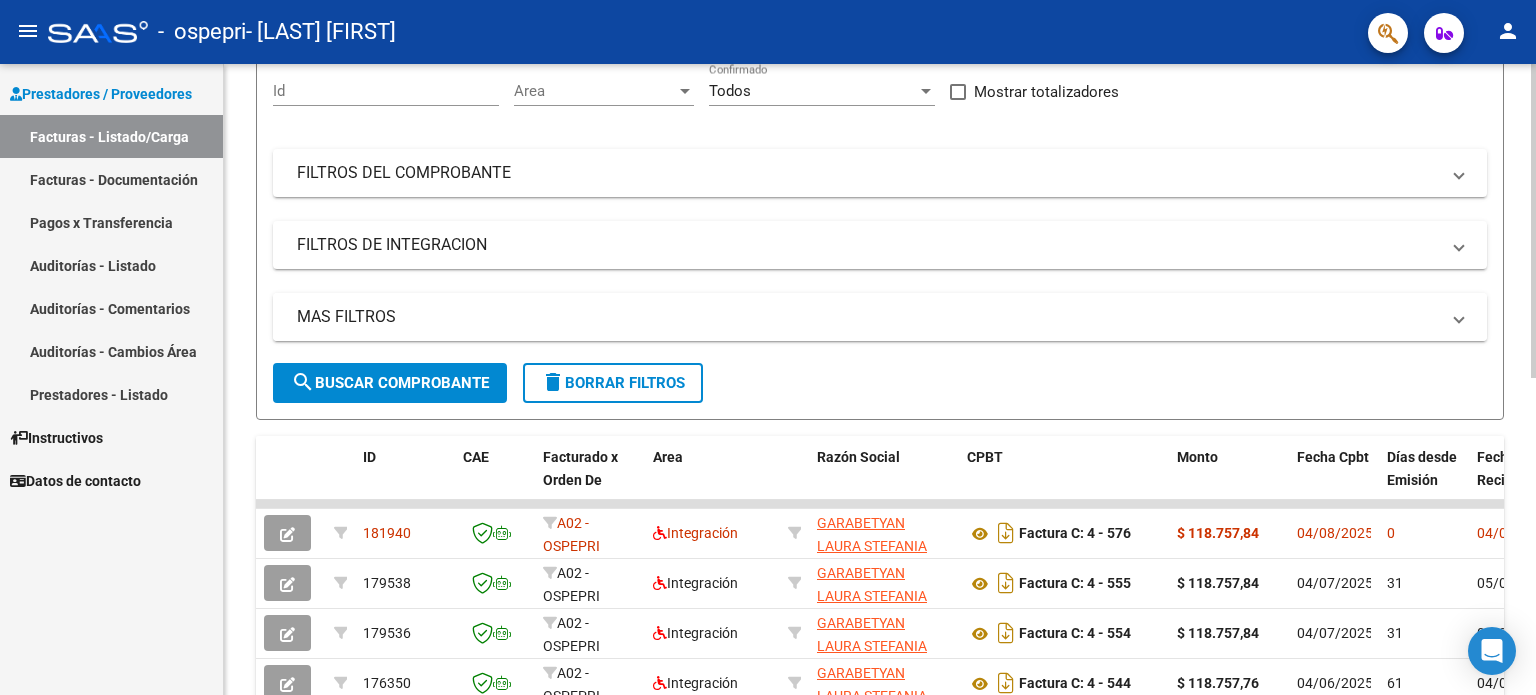 scroll, scrollTop: 0, scrollLeft: 0, axis: both 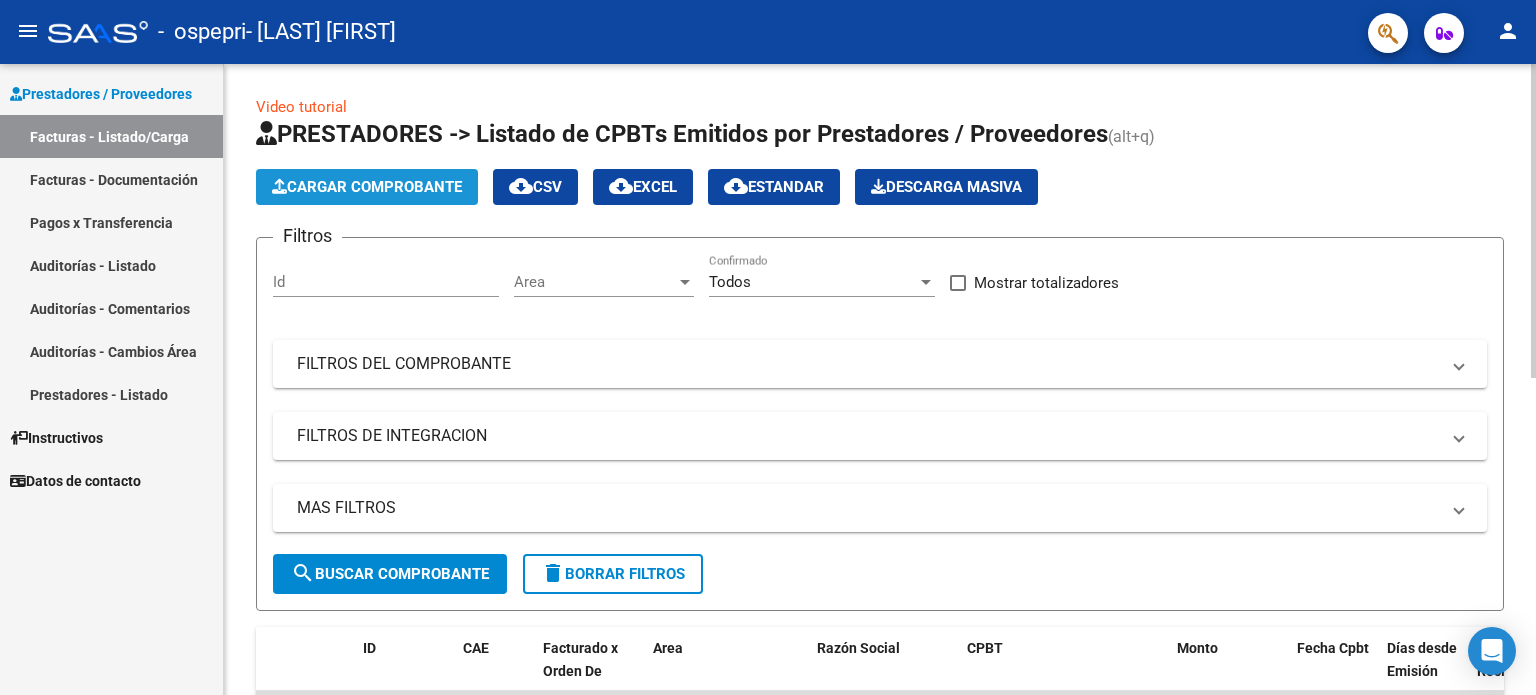 click on "Cargar Comprobante" 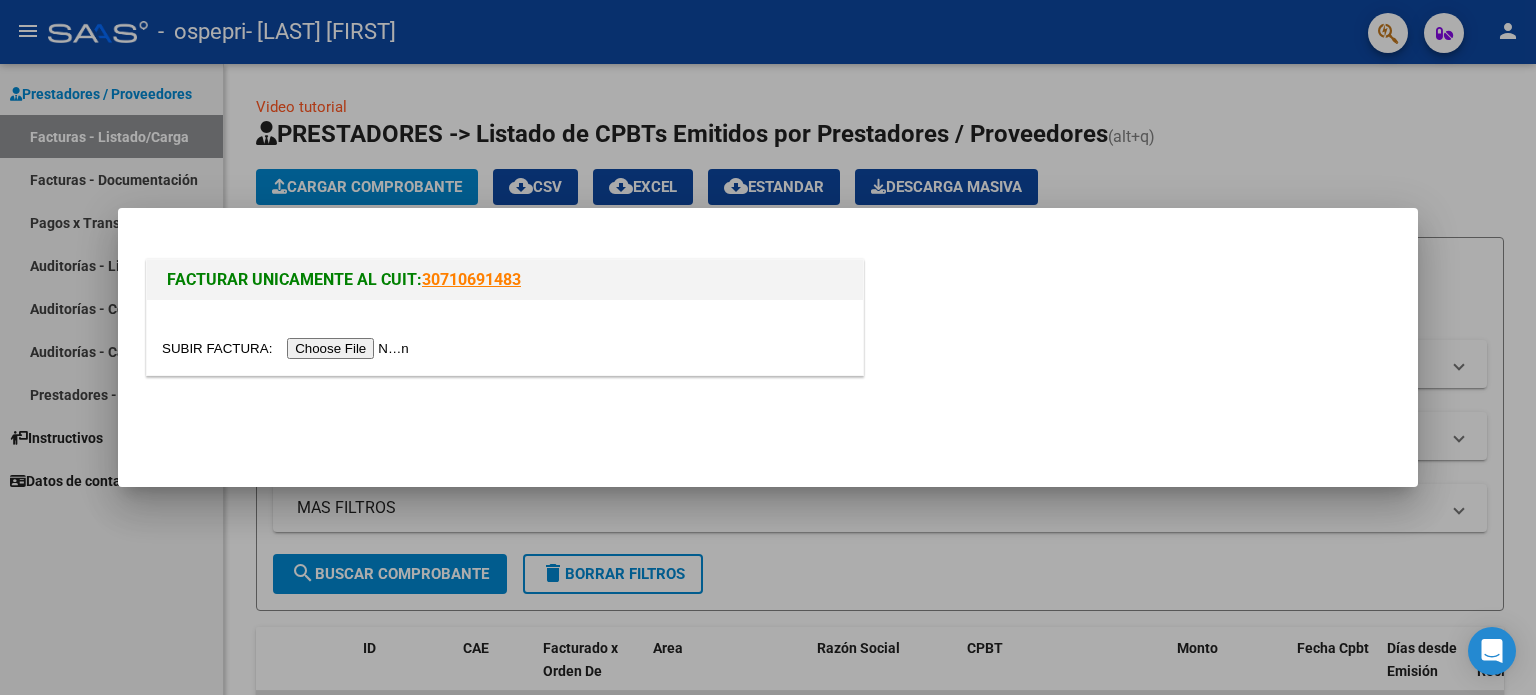 click at bounding box center (288, 348) 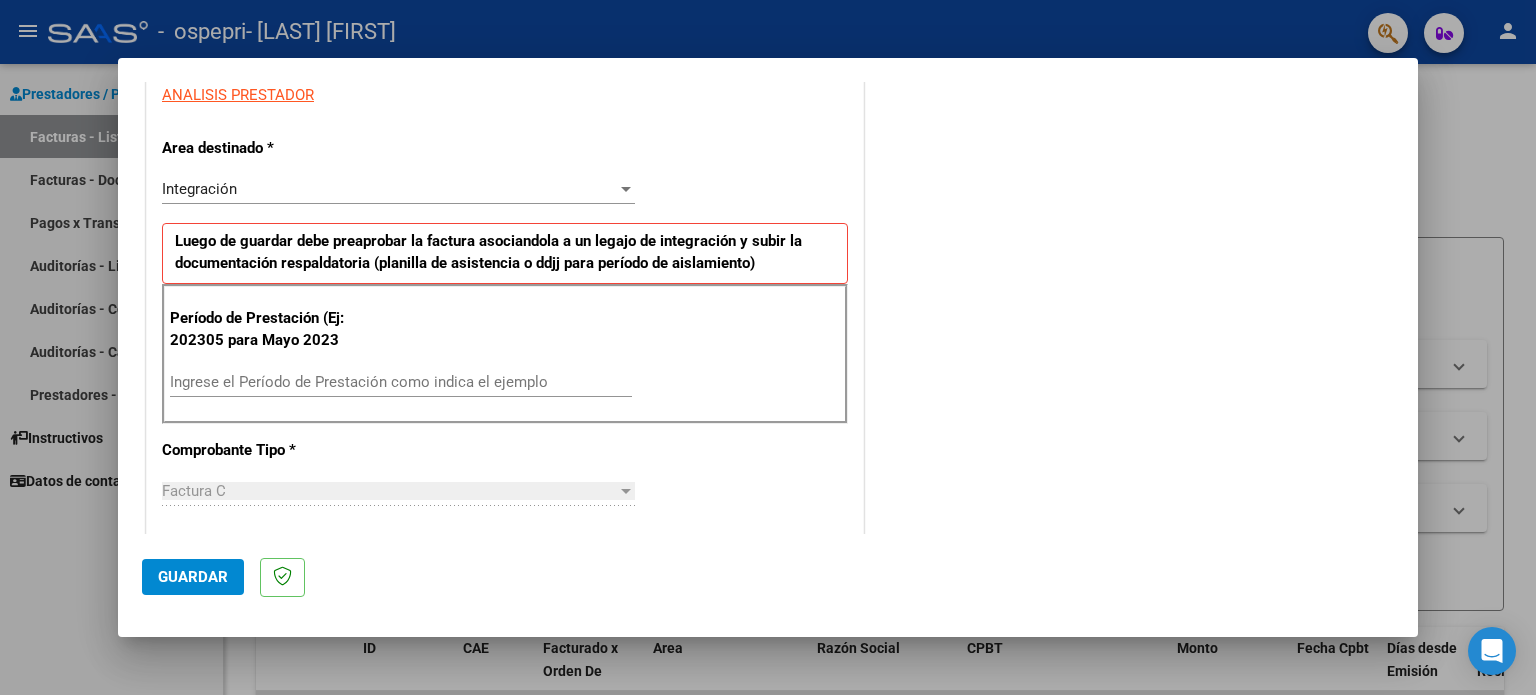 scroll, scrollTop: 382, scrollLeft: 0, axis: vertical 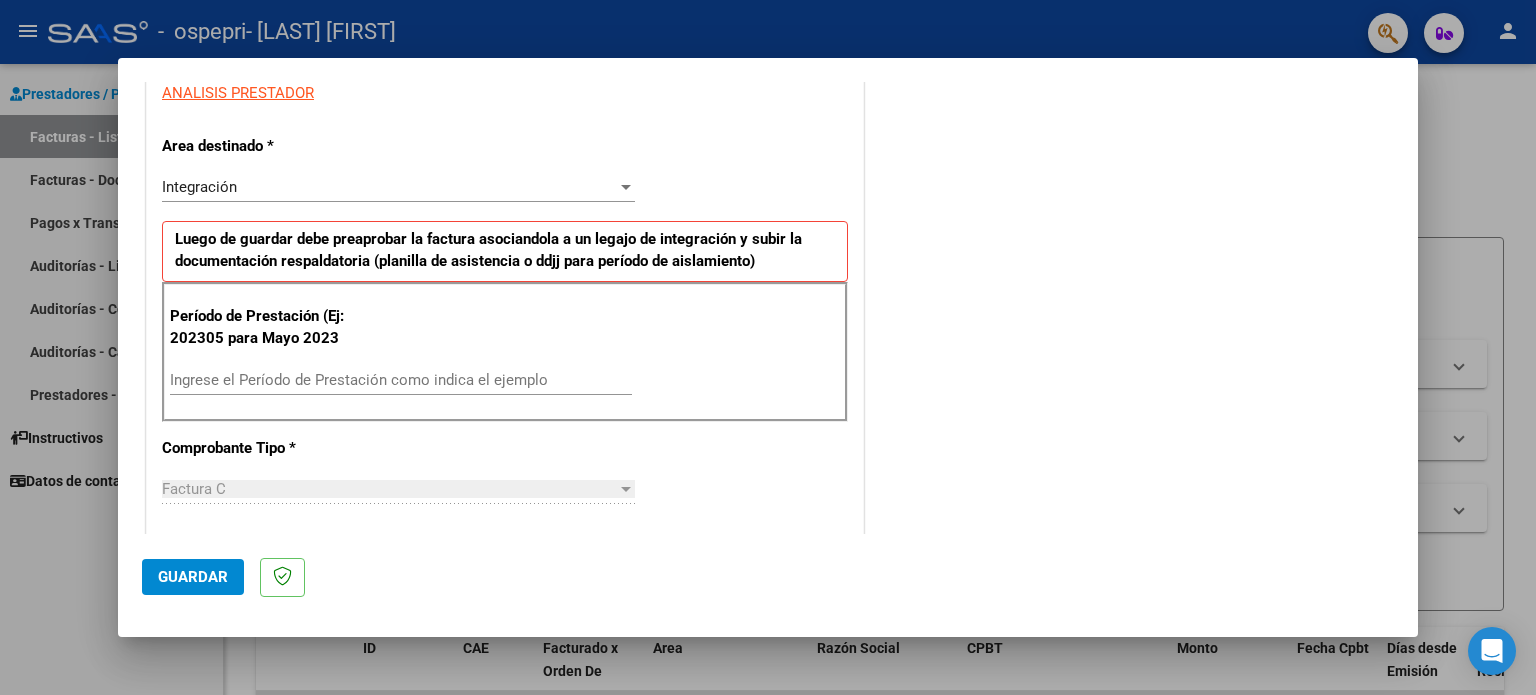 click on "Ingrese el Período de Prestación como indica el ejemplo" at bounding box center (401, 380) 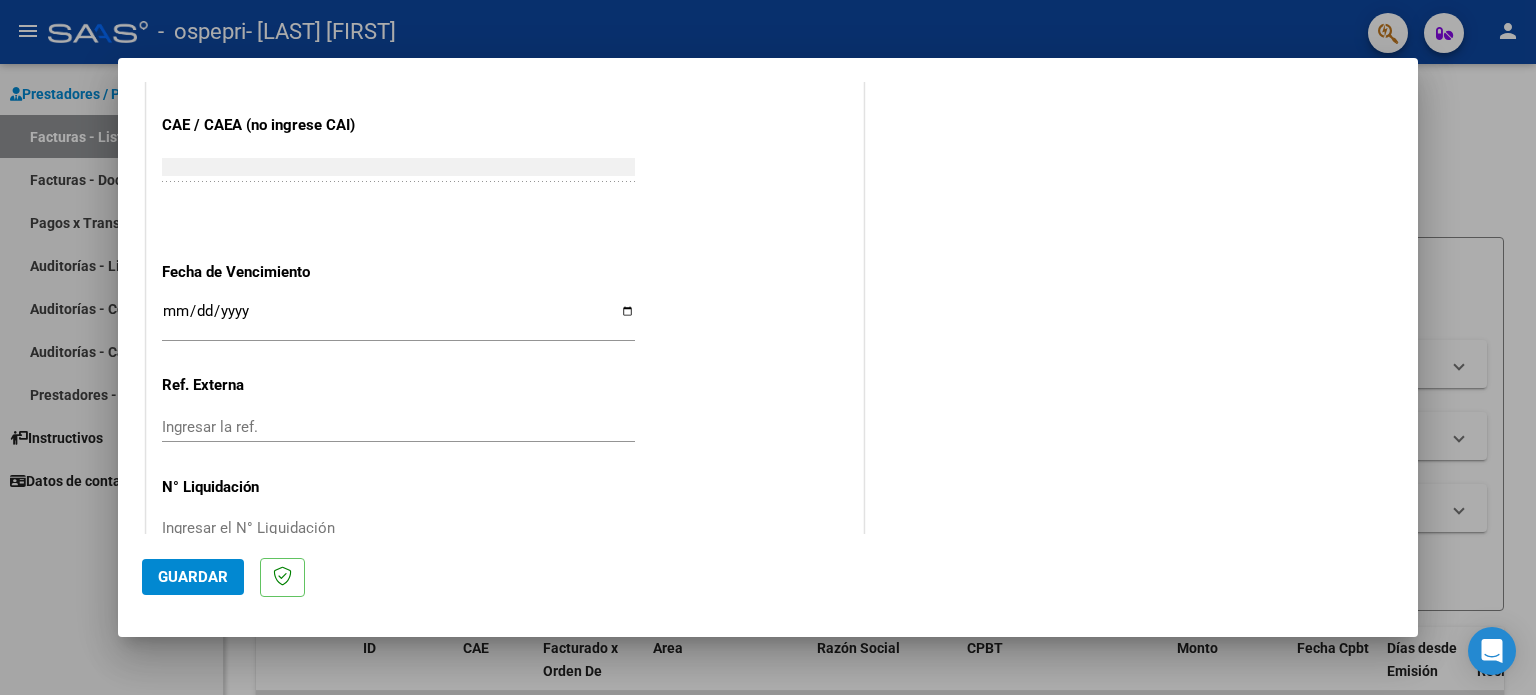 scroll, scrollTop: 1268, scrollLeft: 0, axis: vertical 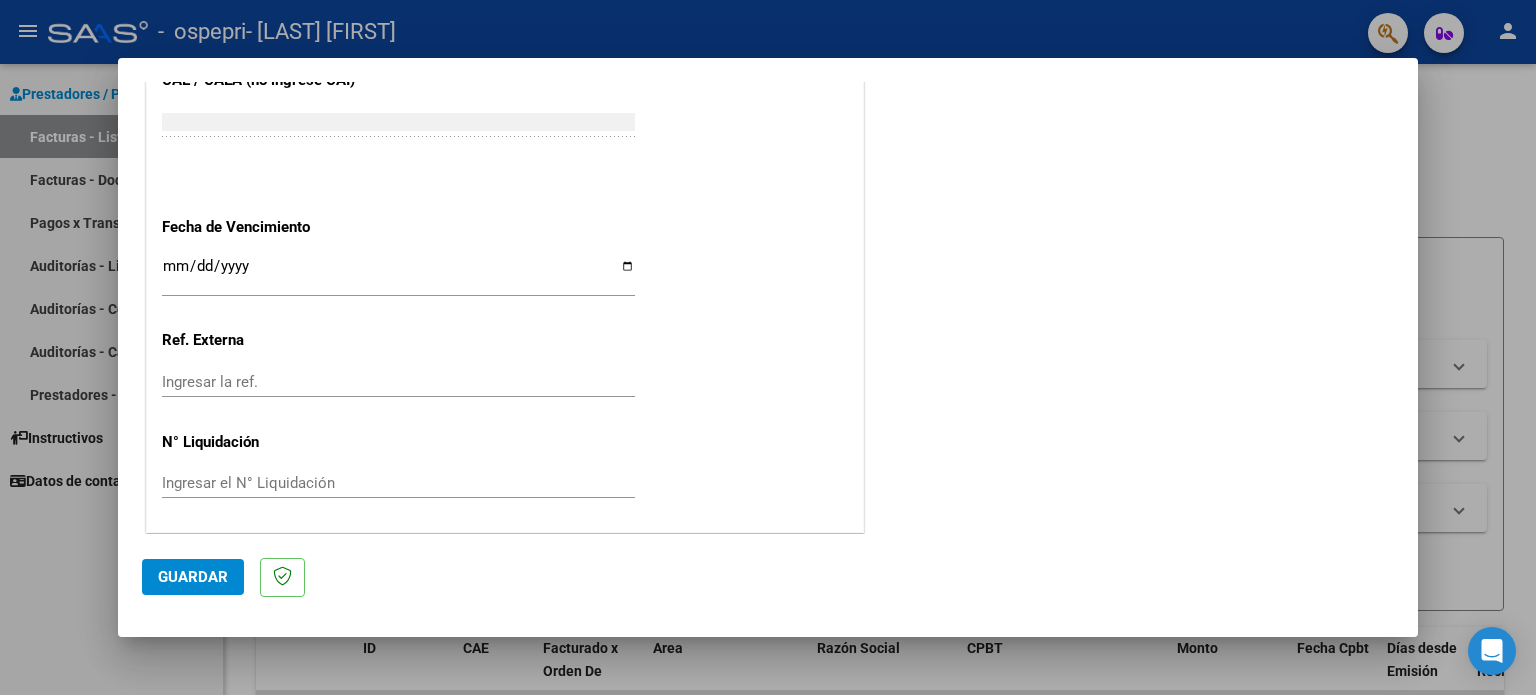 type on "202507" 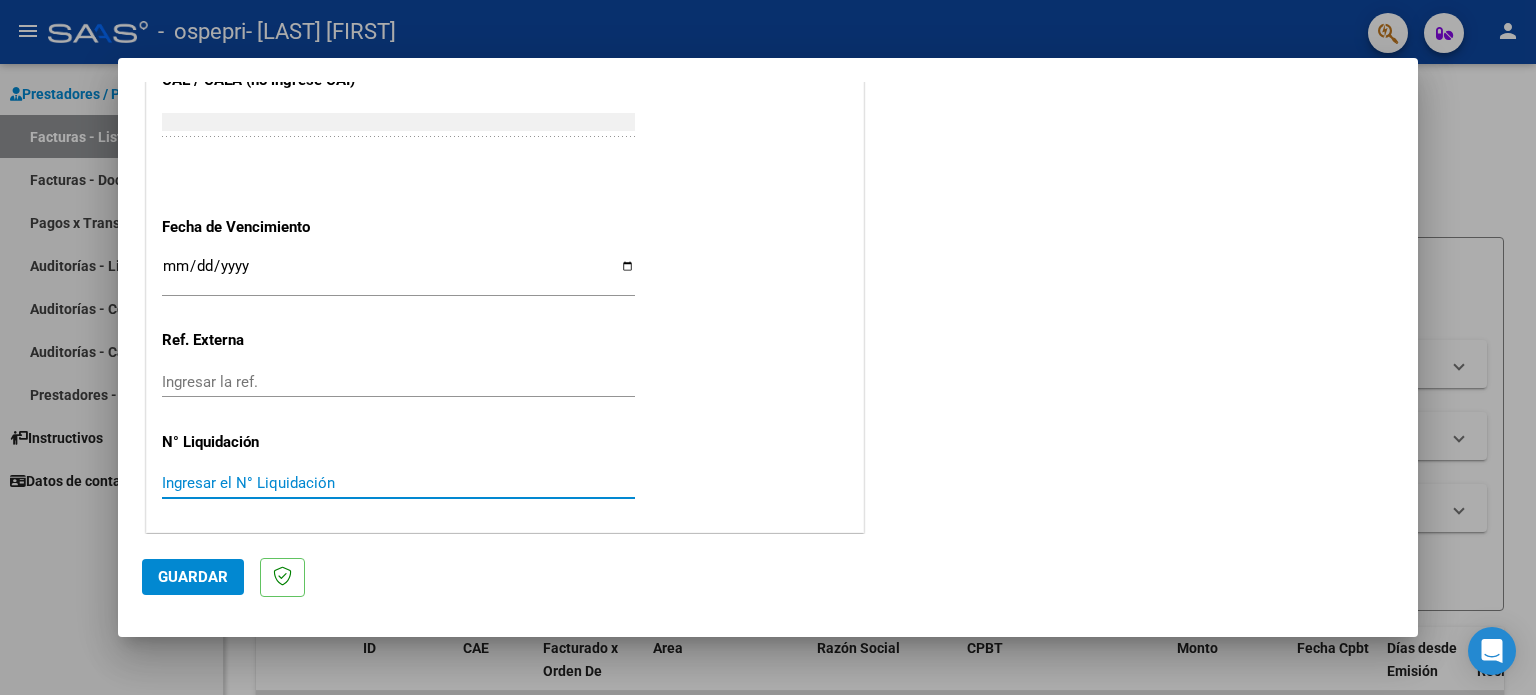 click on "Ingresar el N° Liquidación" at bounding box center (398, 483) 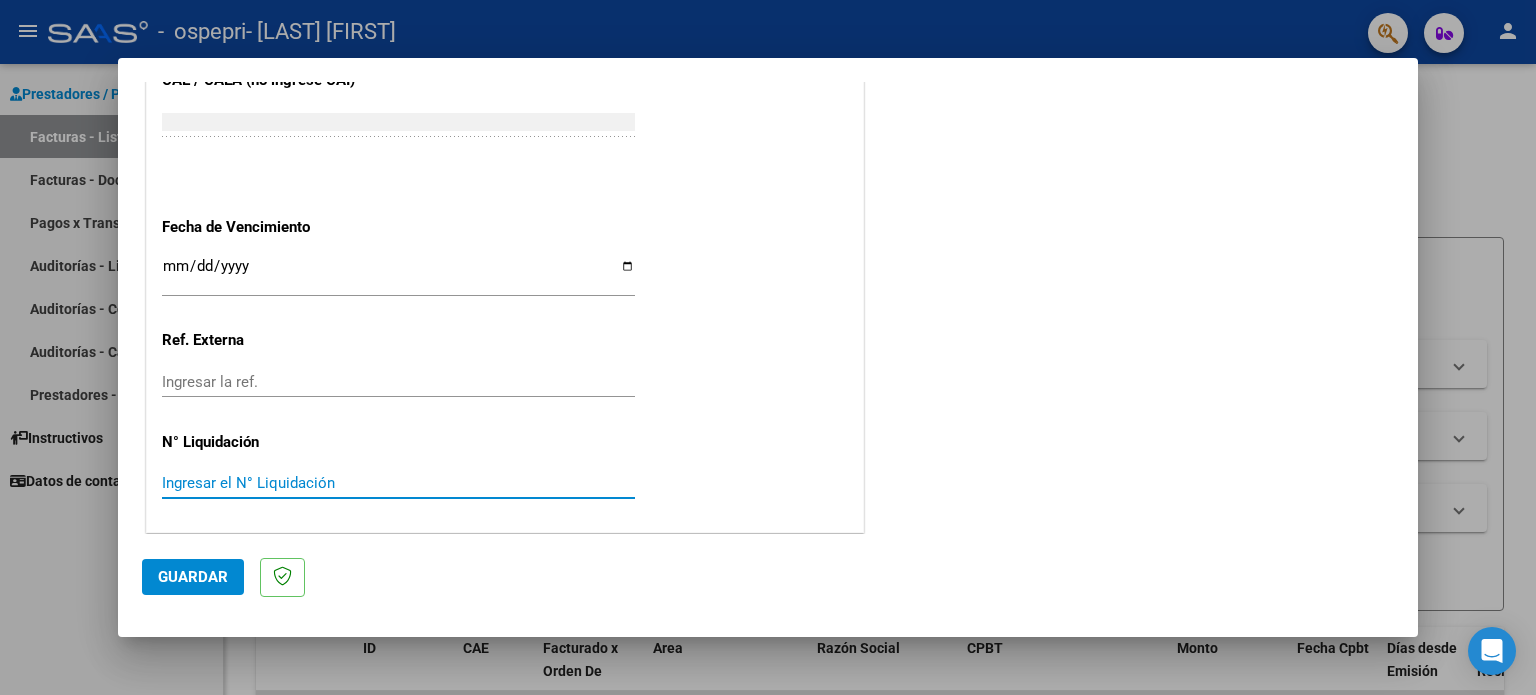 paste on "[NUMBER]" 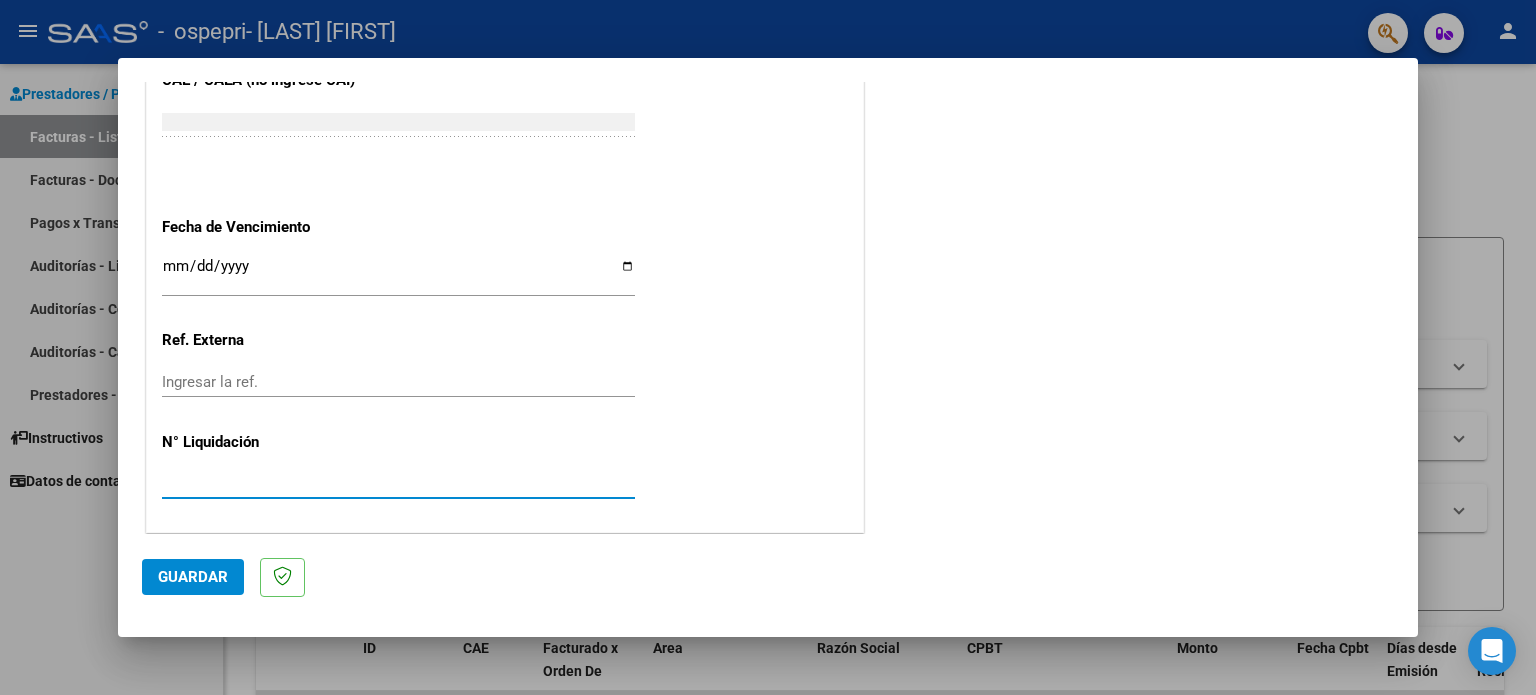 type on "[NUMBER]" 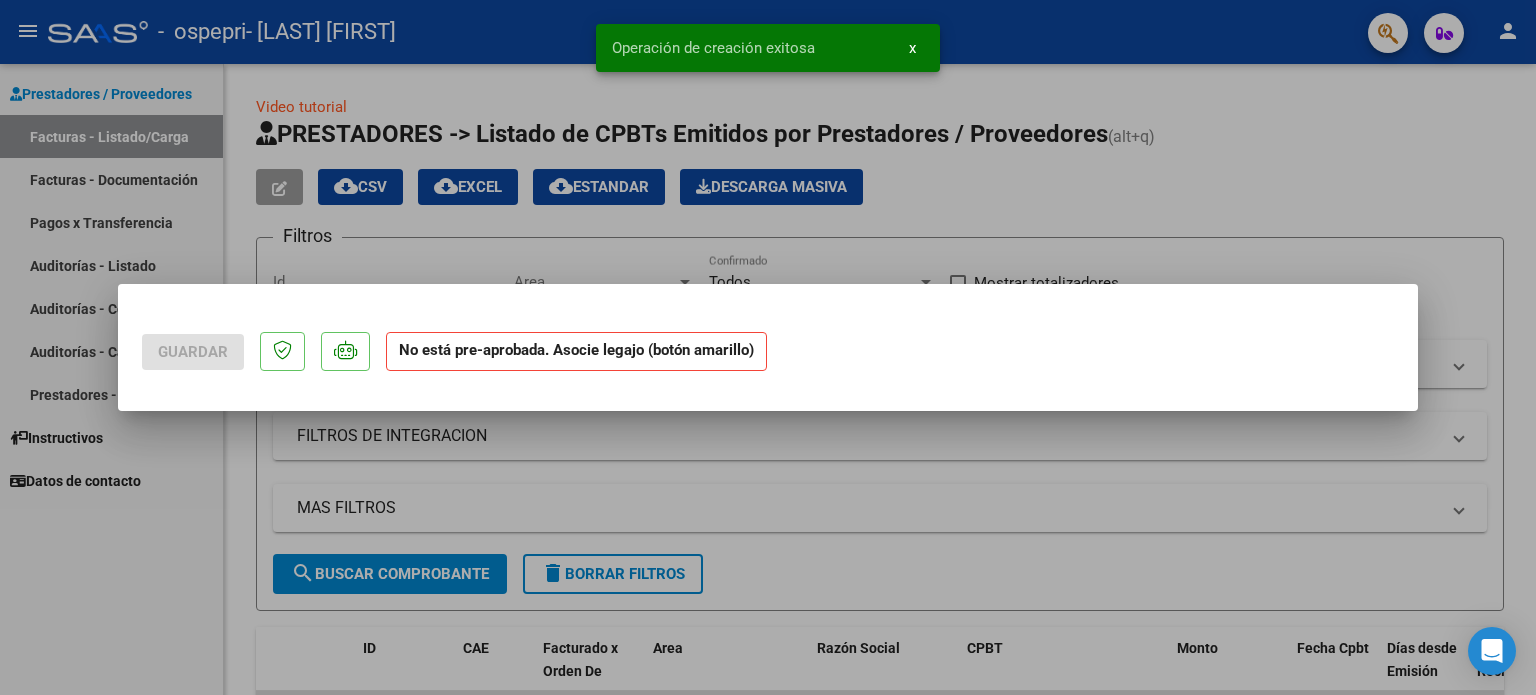 scroll, scrollTop: 0, scrollLeft: 0, axis: both 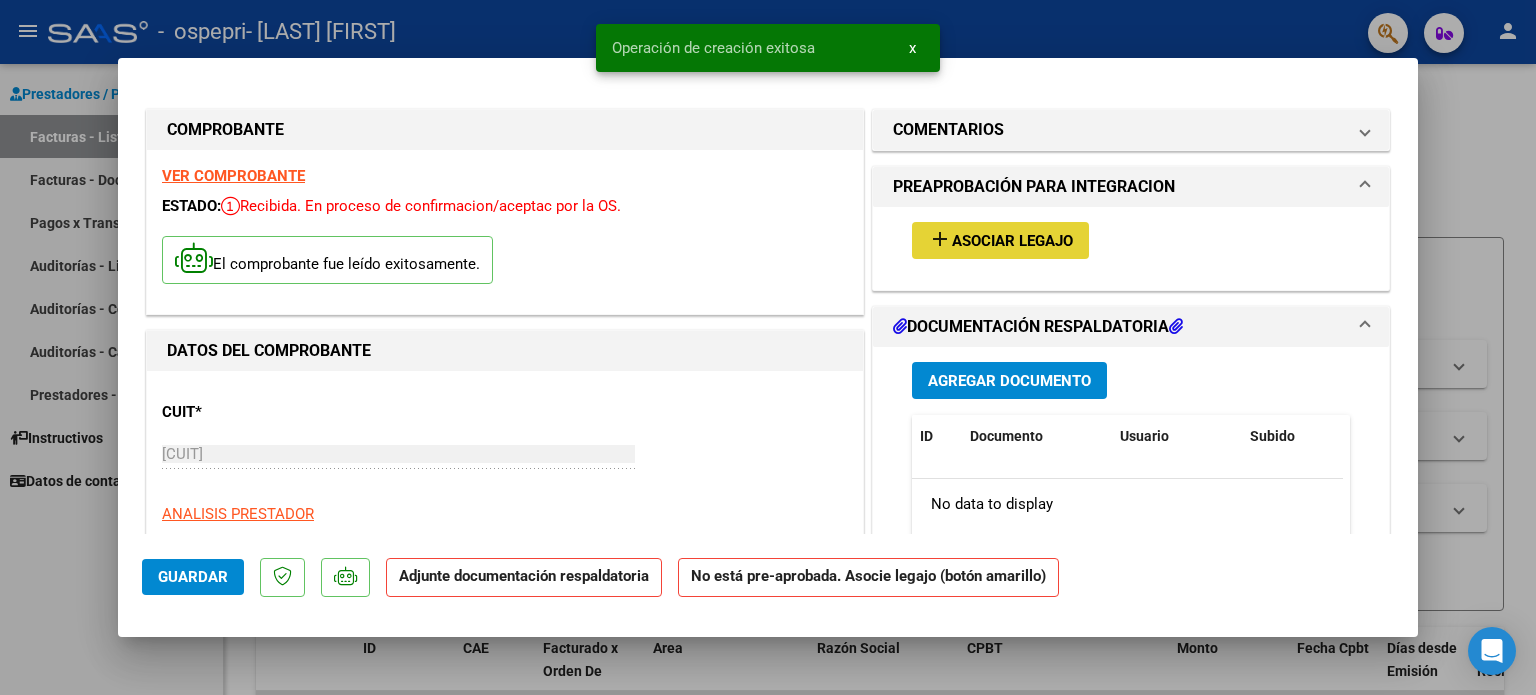 click on "Asociar Legajo" at bounding box center [1012, 241] 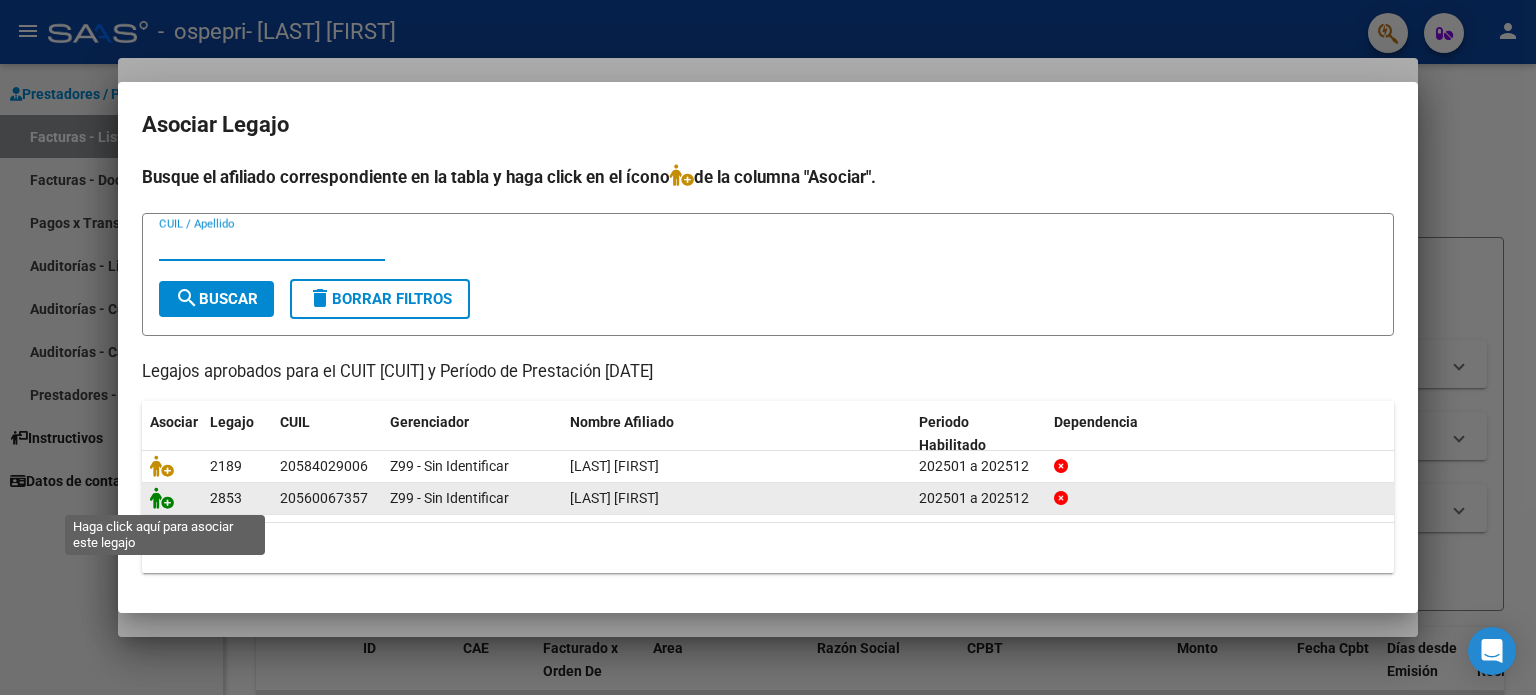 click 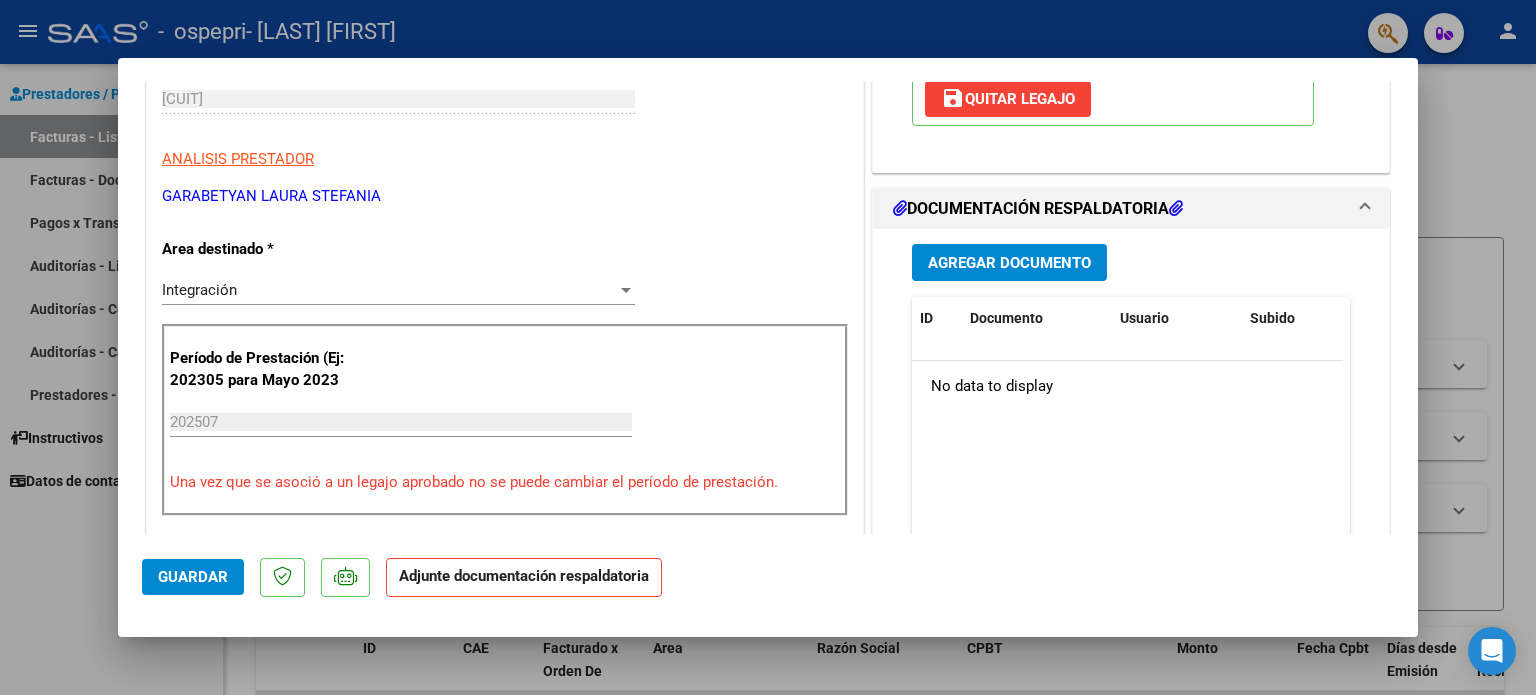 scroll, scrollTop: 358, scrollLeft: 0, axis: vertical 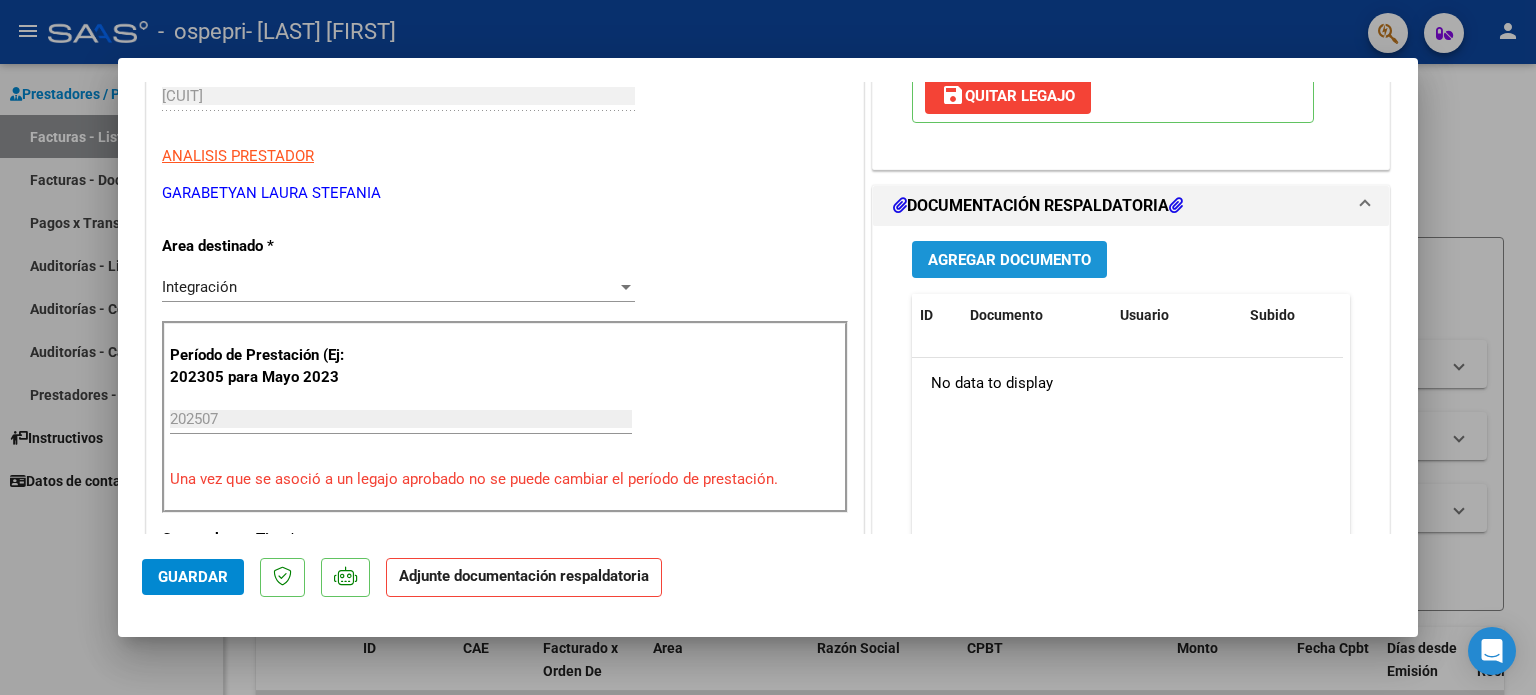 click on "Agregar Documento" at bounding box center [1009, 260] 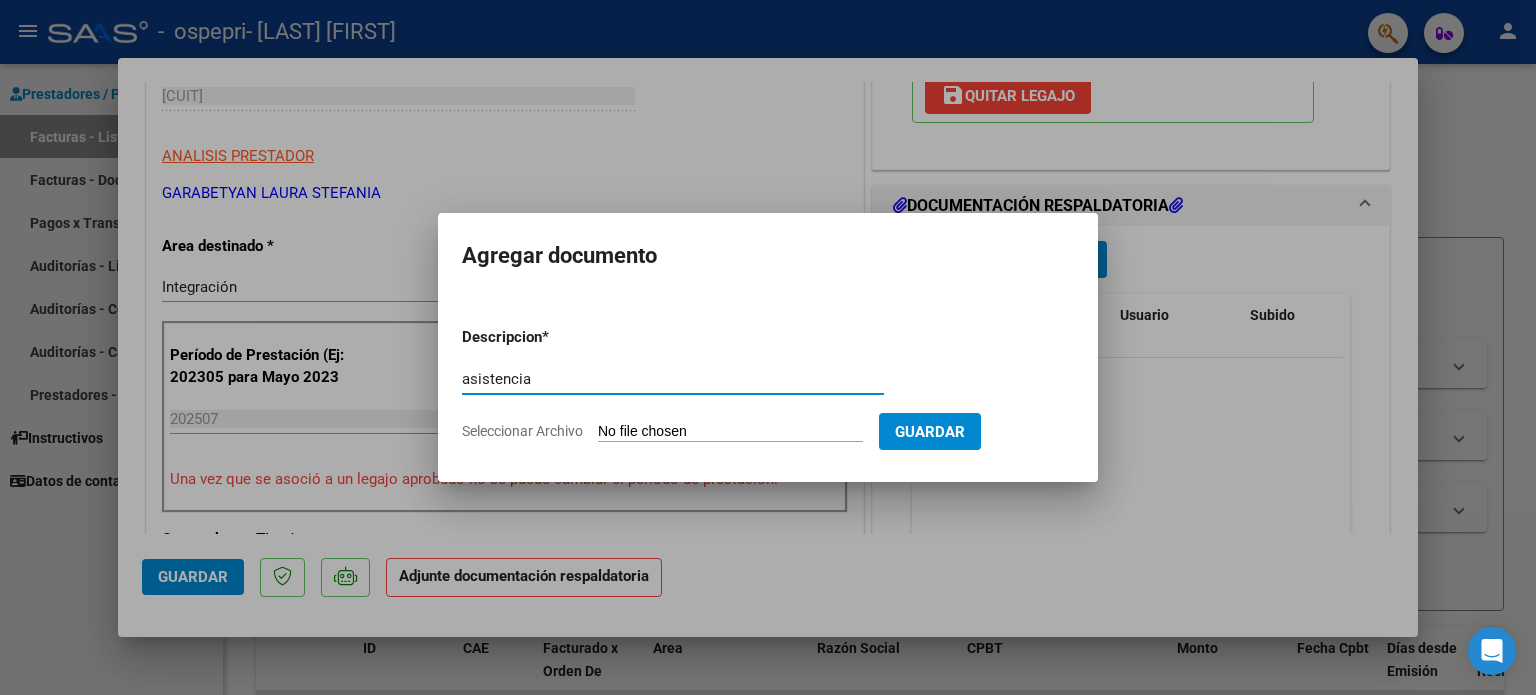 type on "asistencia" 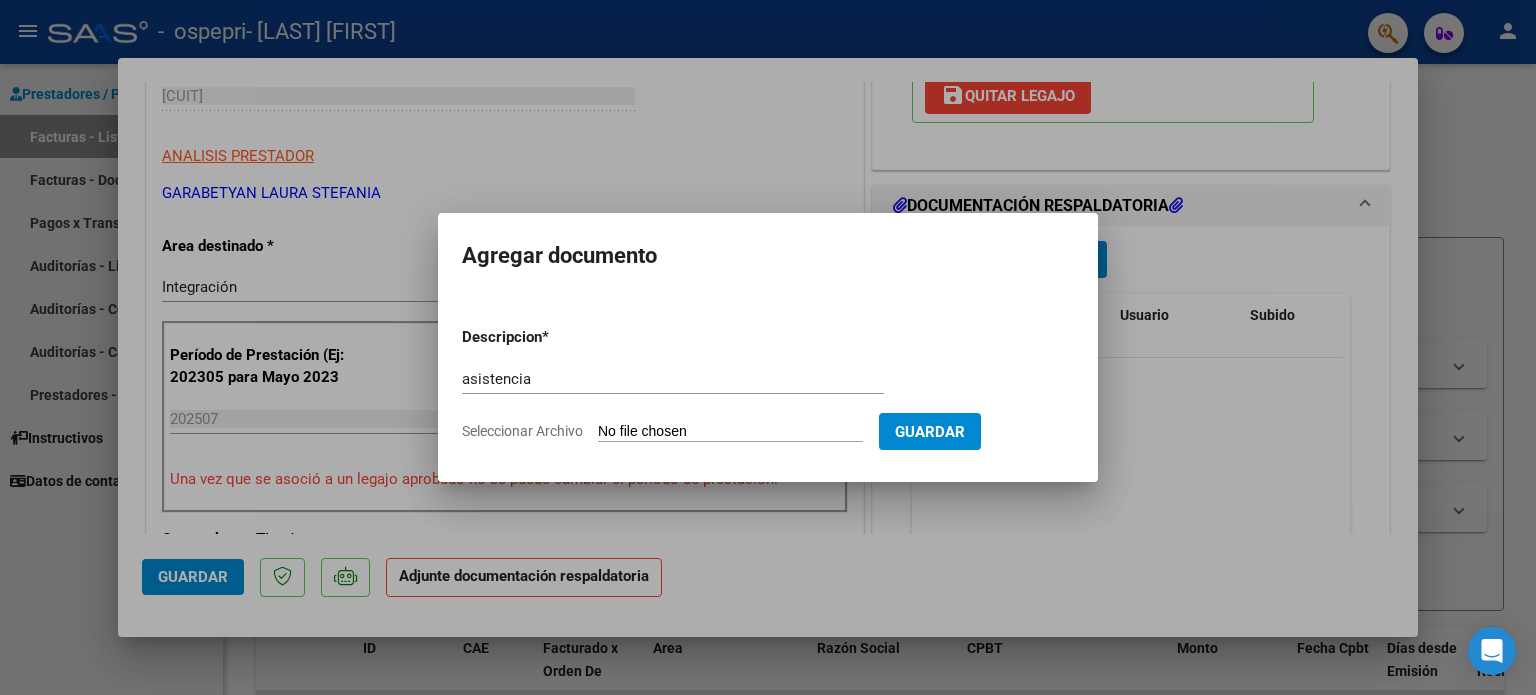click on "Seleccionar Archivo" at bounding box center (730, 432) 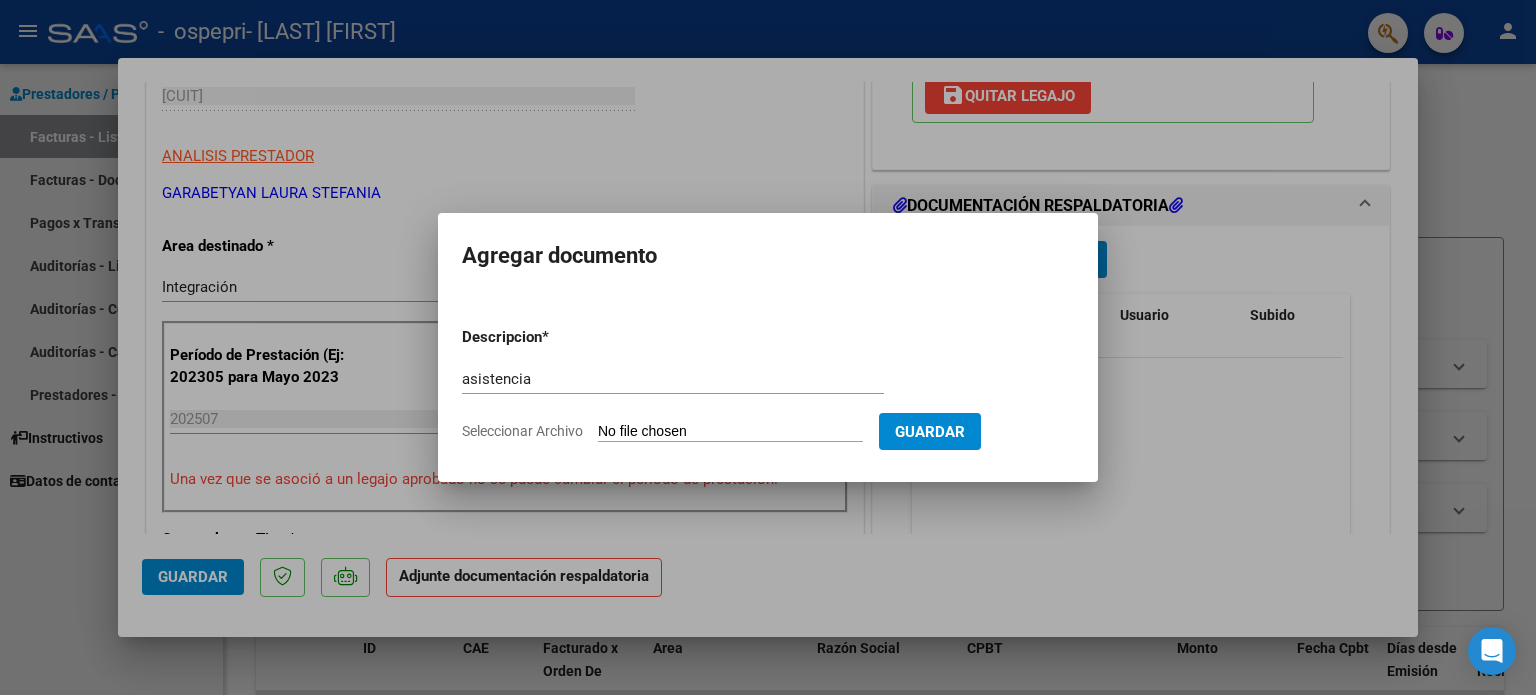 type on "C:\fakepath\nacho [DATE].pdf" 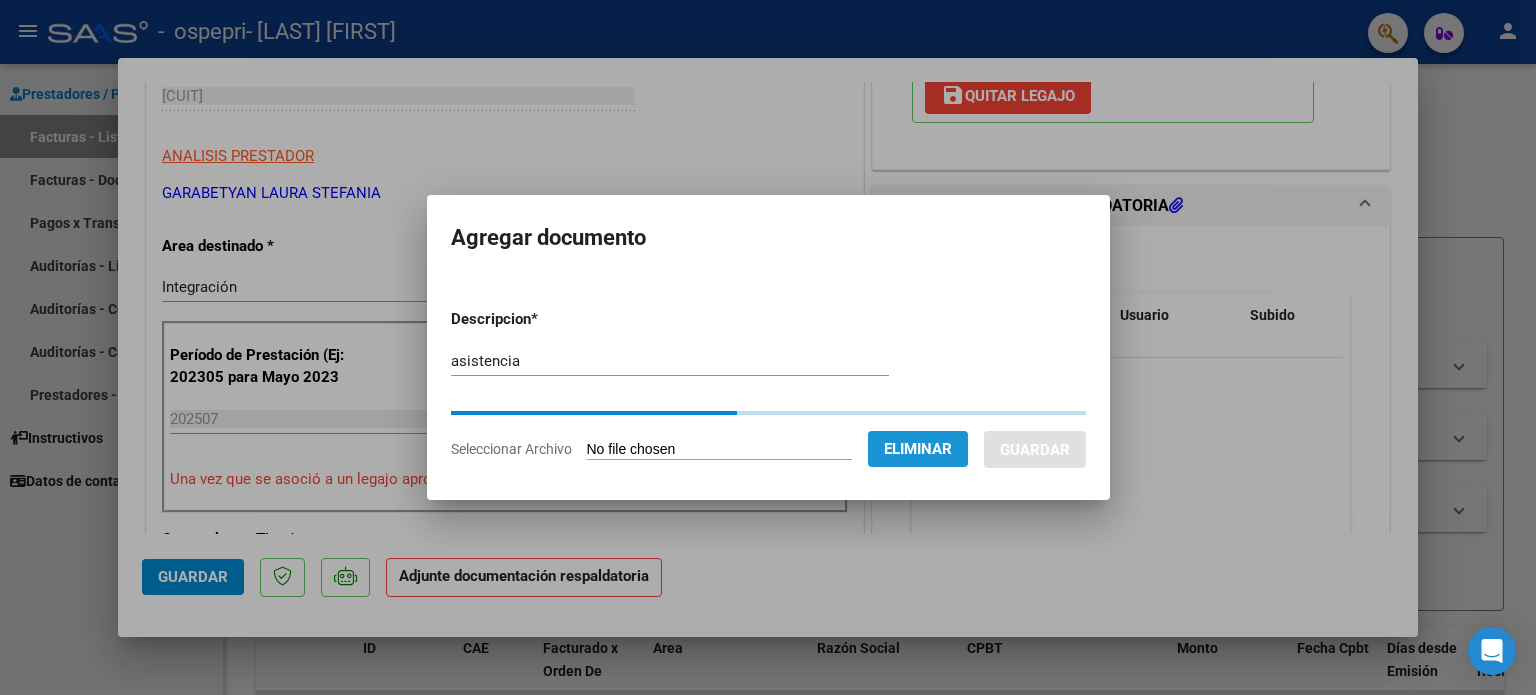 click on "Eliminar" 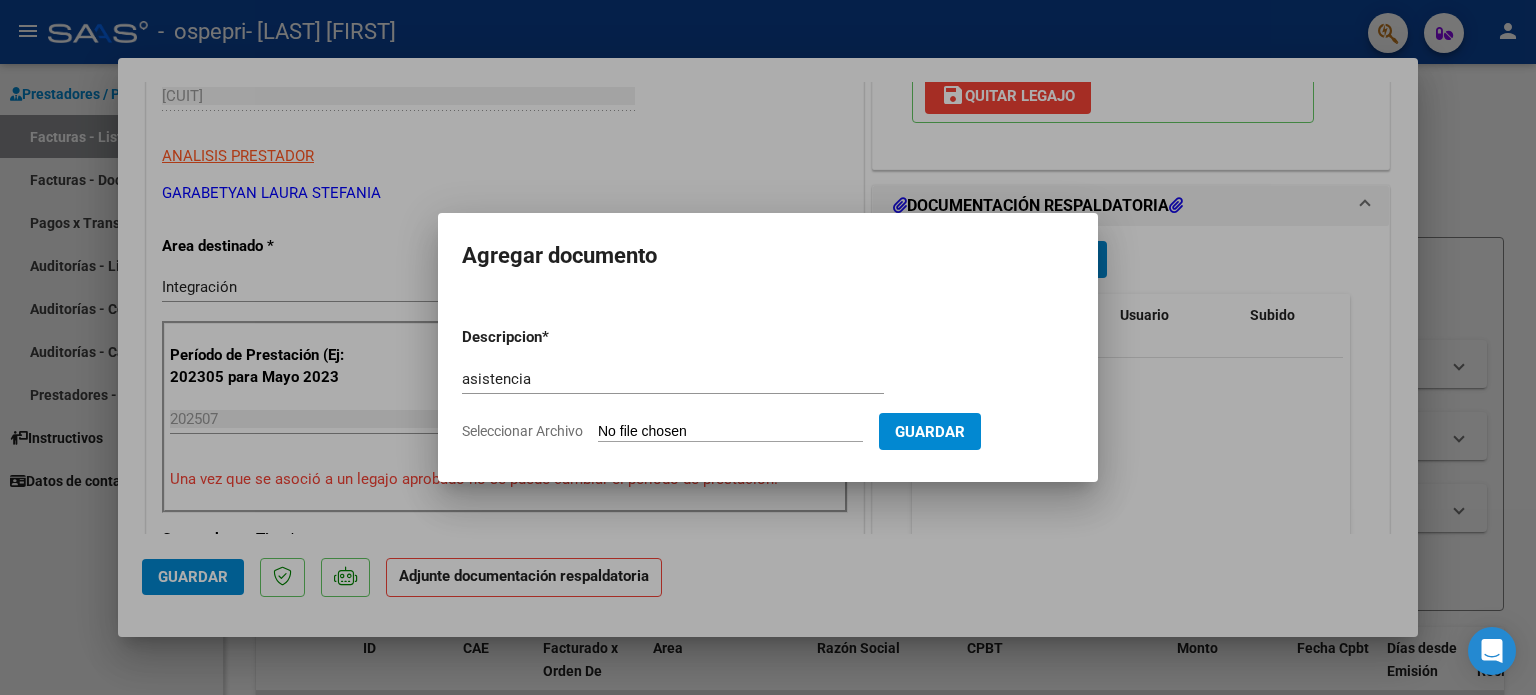 click on "Seleccionar Archivo" at bounding box center (730, 432) 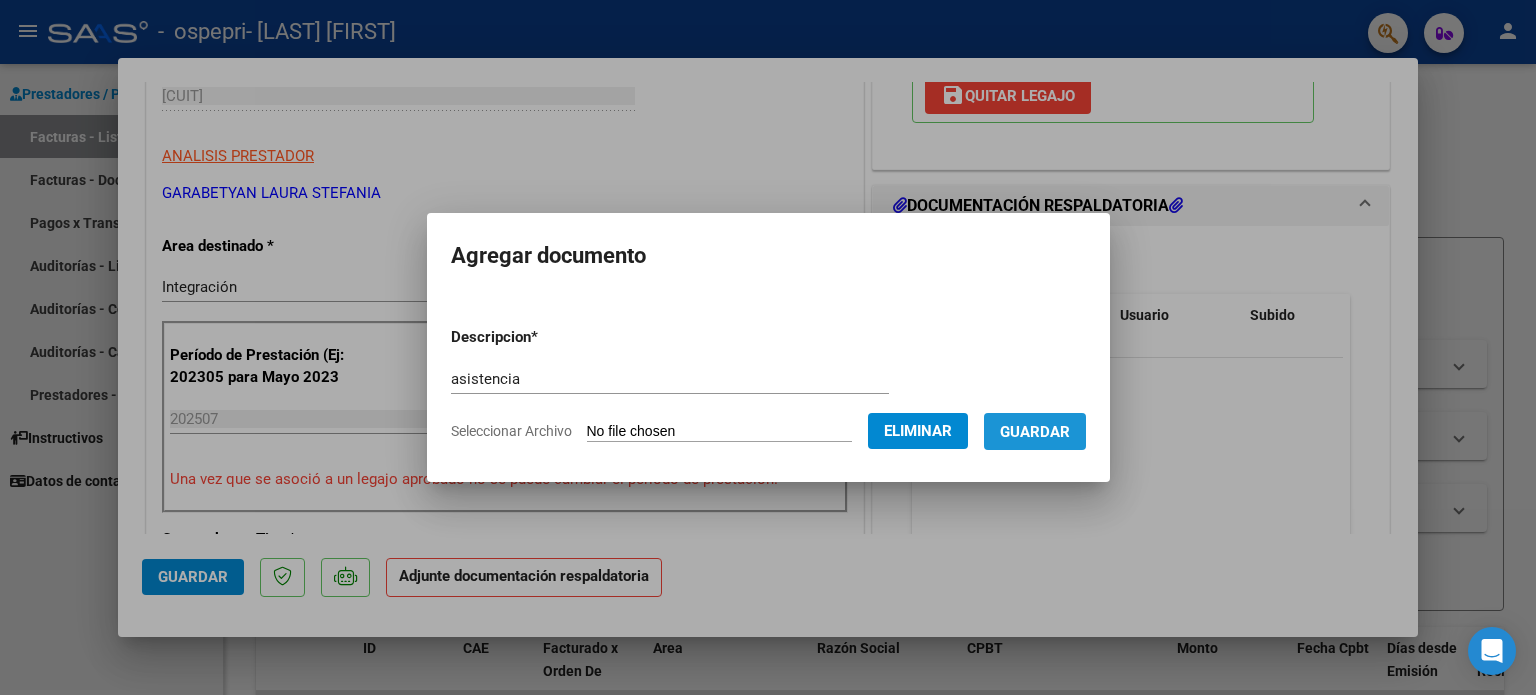 click on "Guardar" at bounding box center [1035, 432] 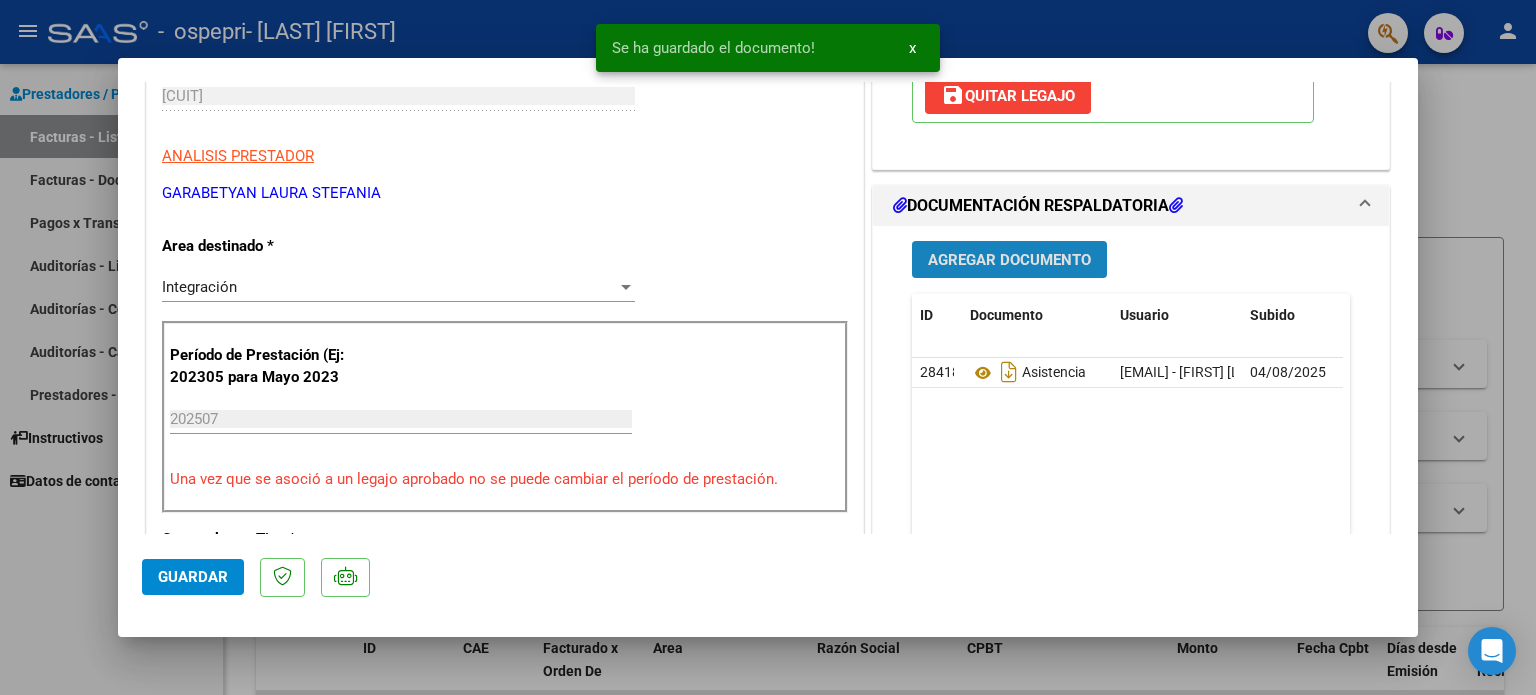 click on "Agregar Documento" at bounding box center [1009, 260] 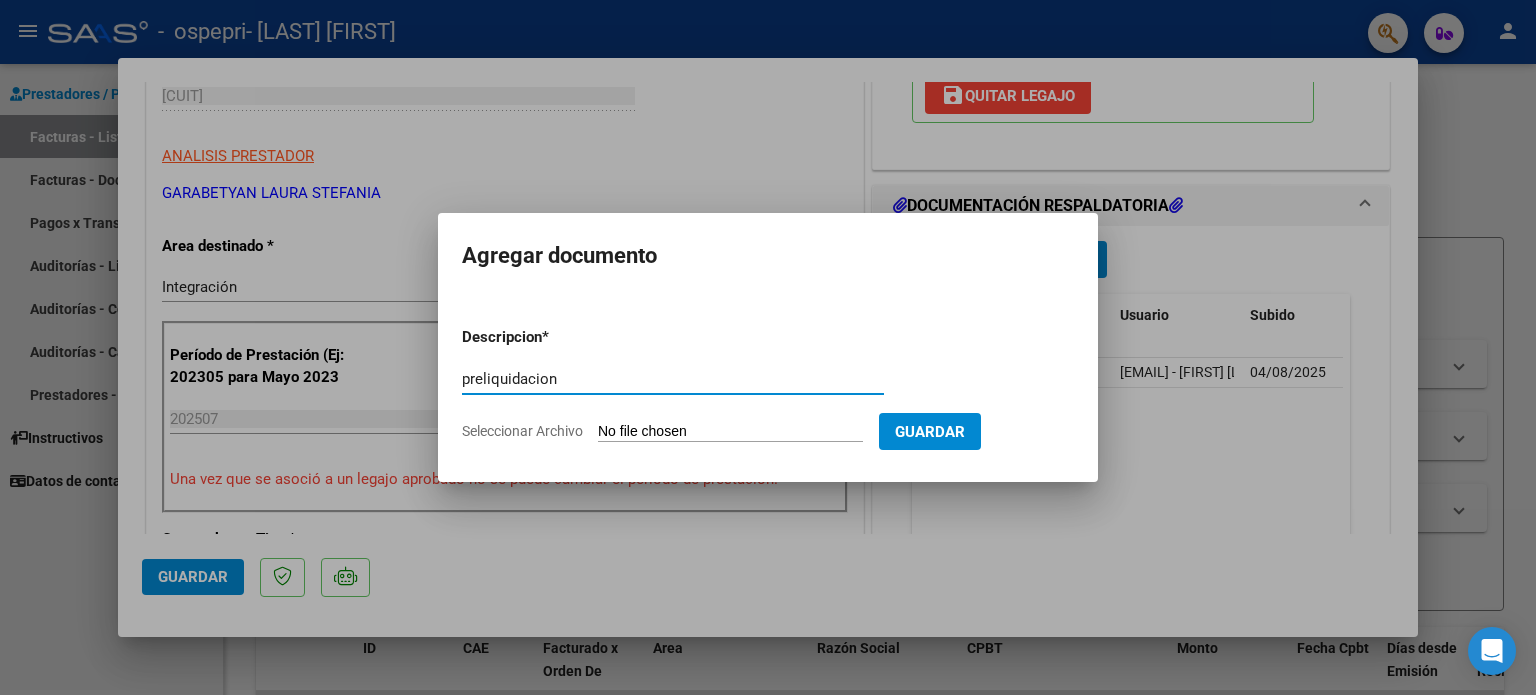 type on "preliquidacion" 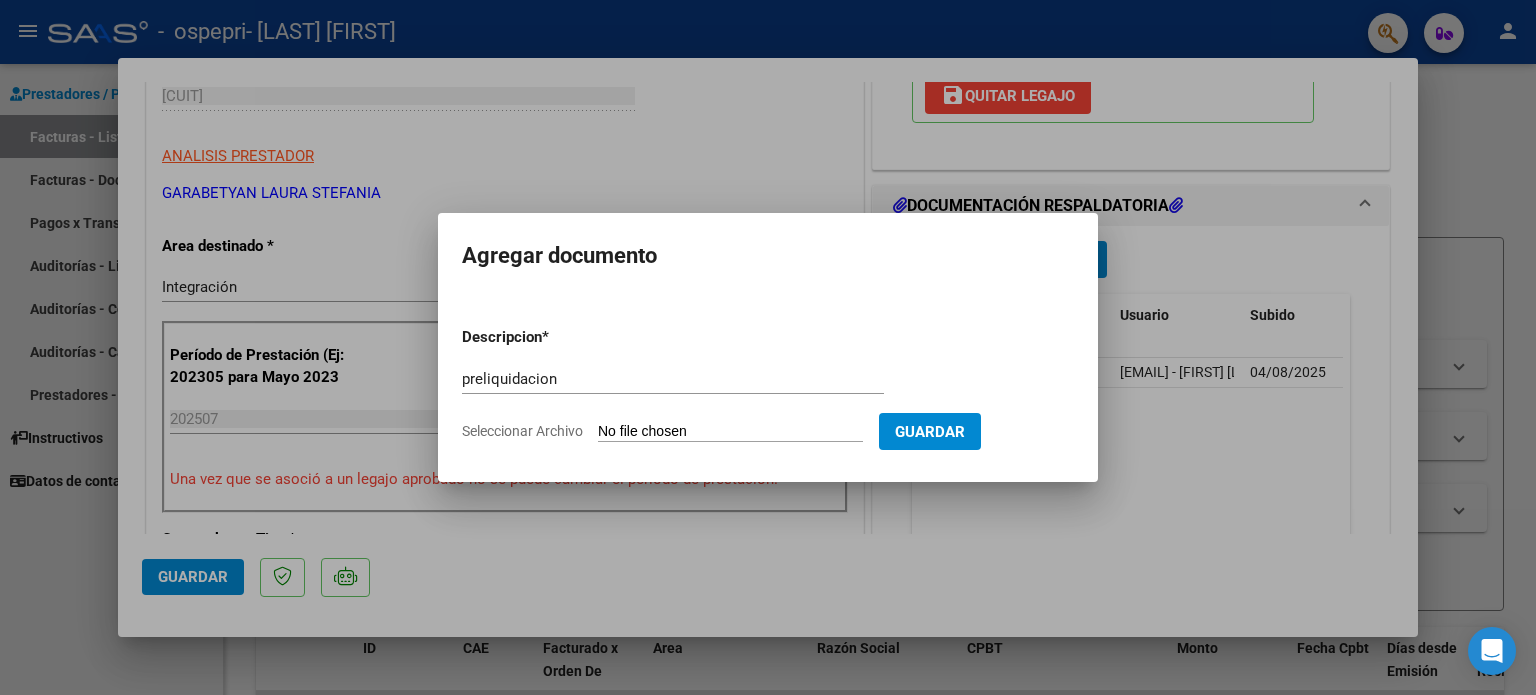 click on "Seleccionar Archivo" at bounding box center (730, 432) 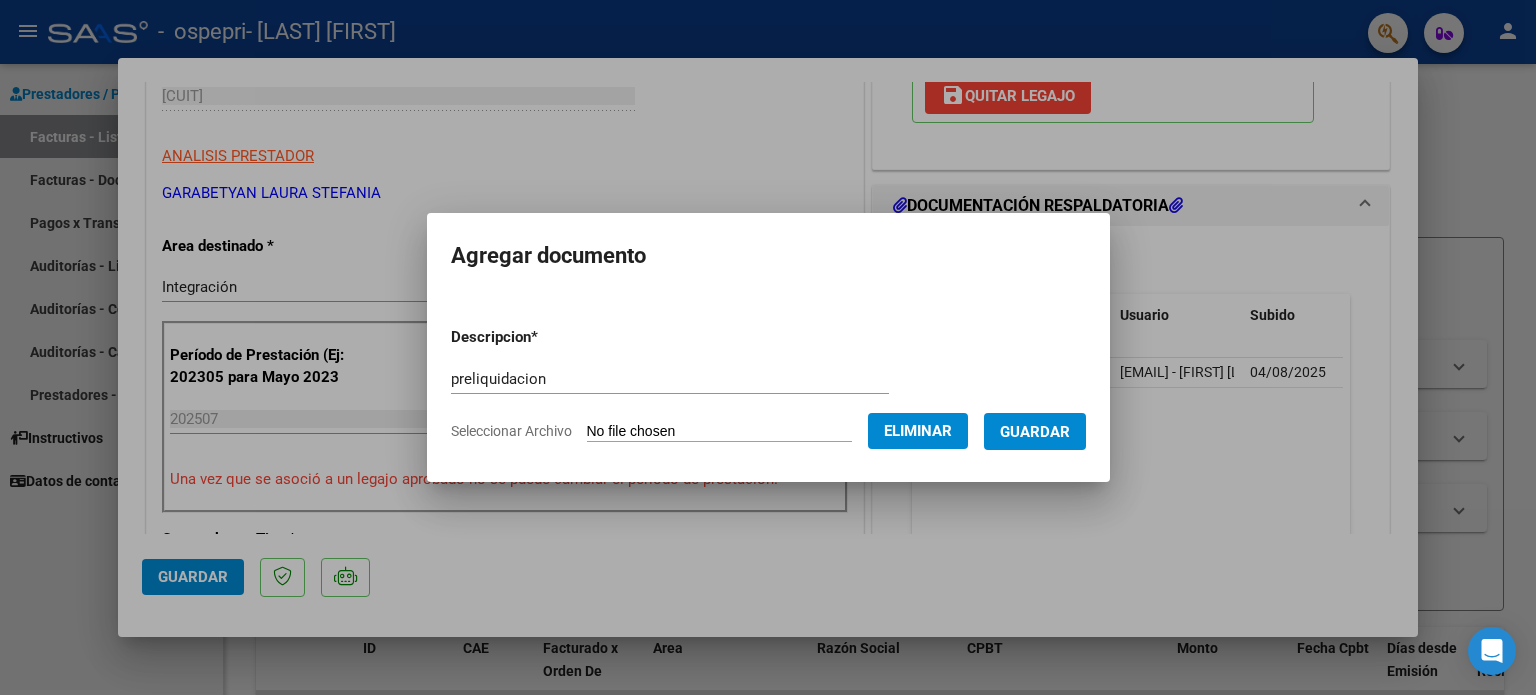 click on "Guardar" at bounding box center [1035, 432] 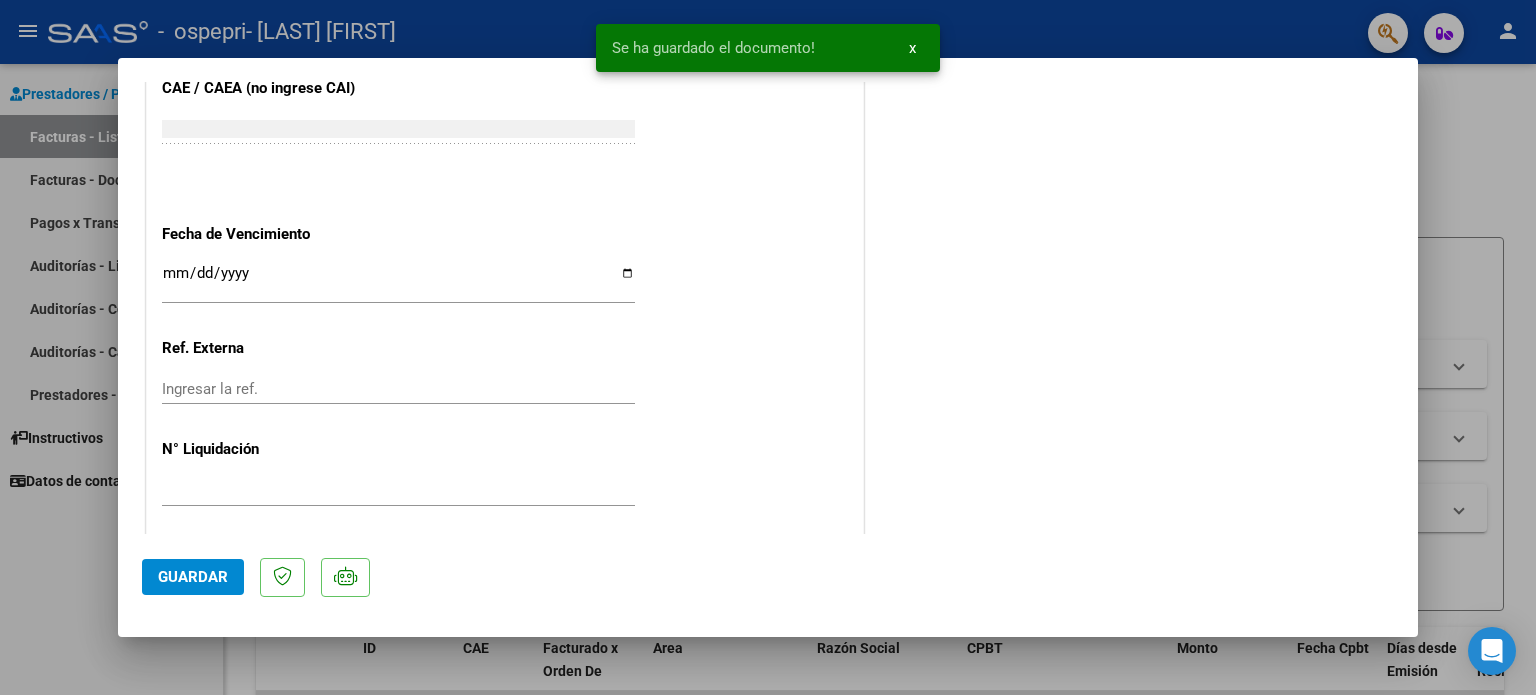 scroll, scrollTop: 1336, scrollLeft: 0, axis: vertical 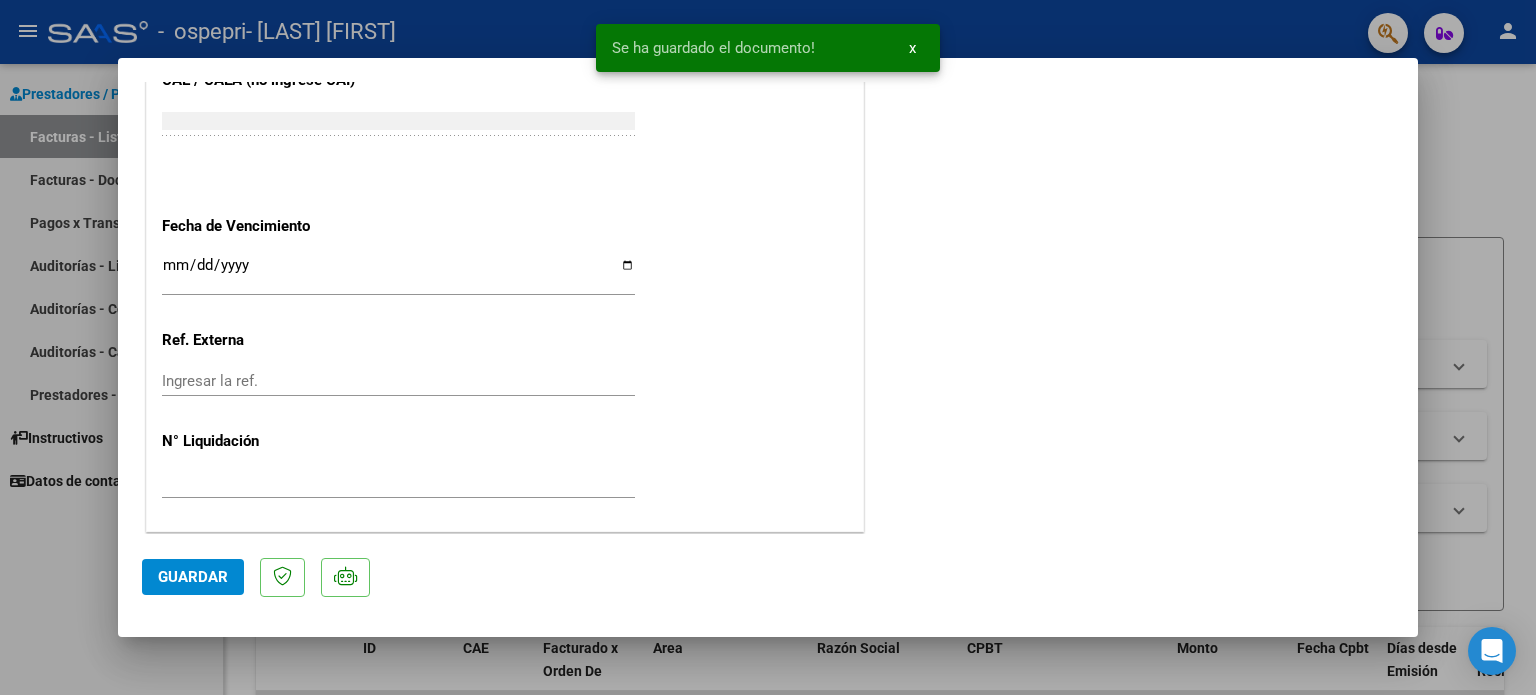 click on "Guardar" 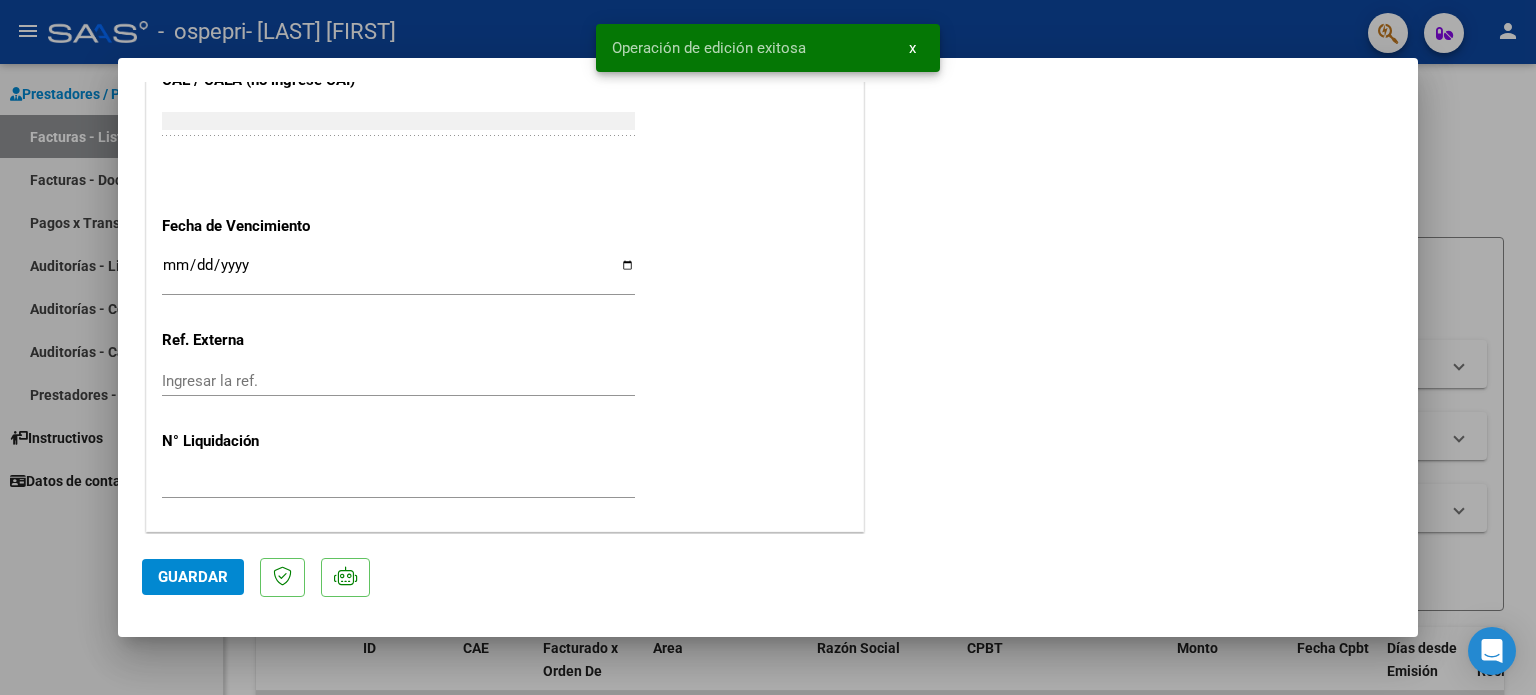 click at bounding box center (768, 347) 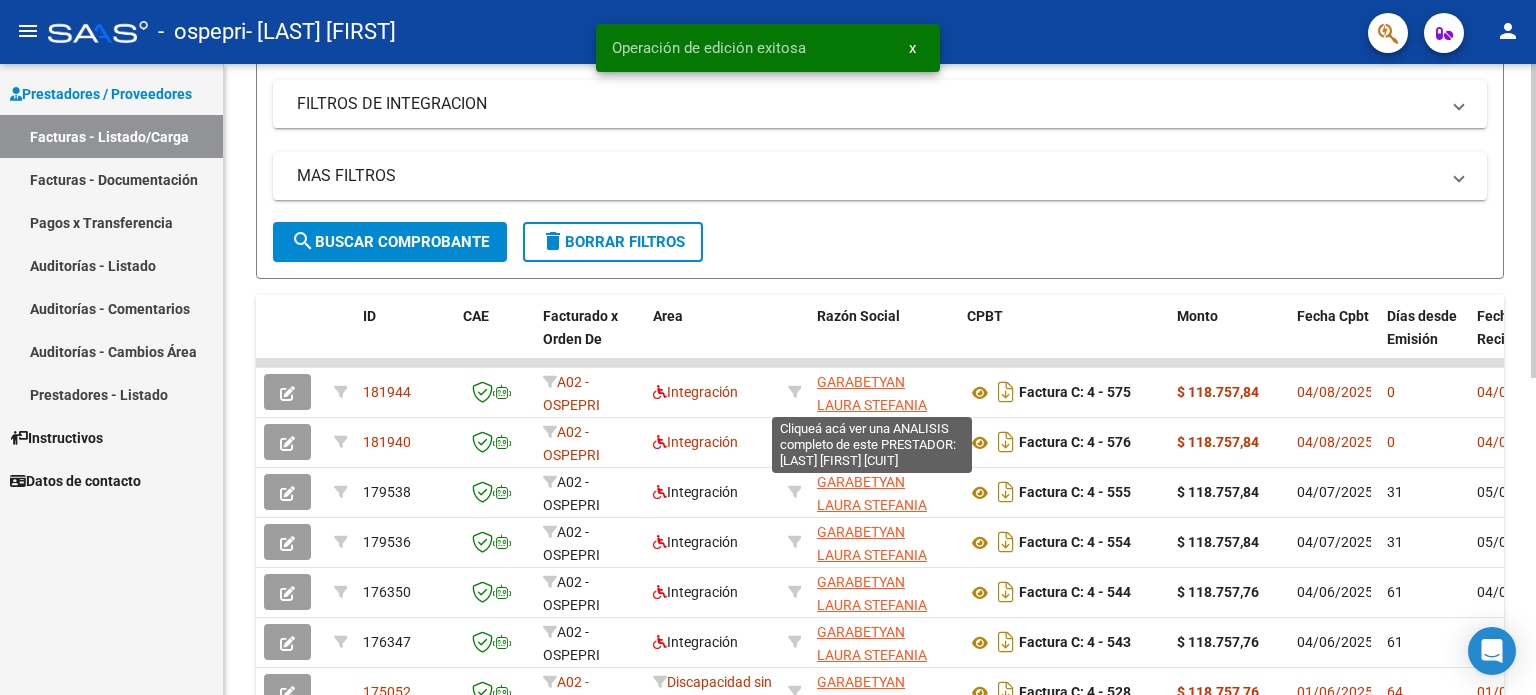 scroll, scrollTop: 334, scrollLeft: 0, axis: vertical 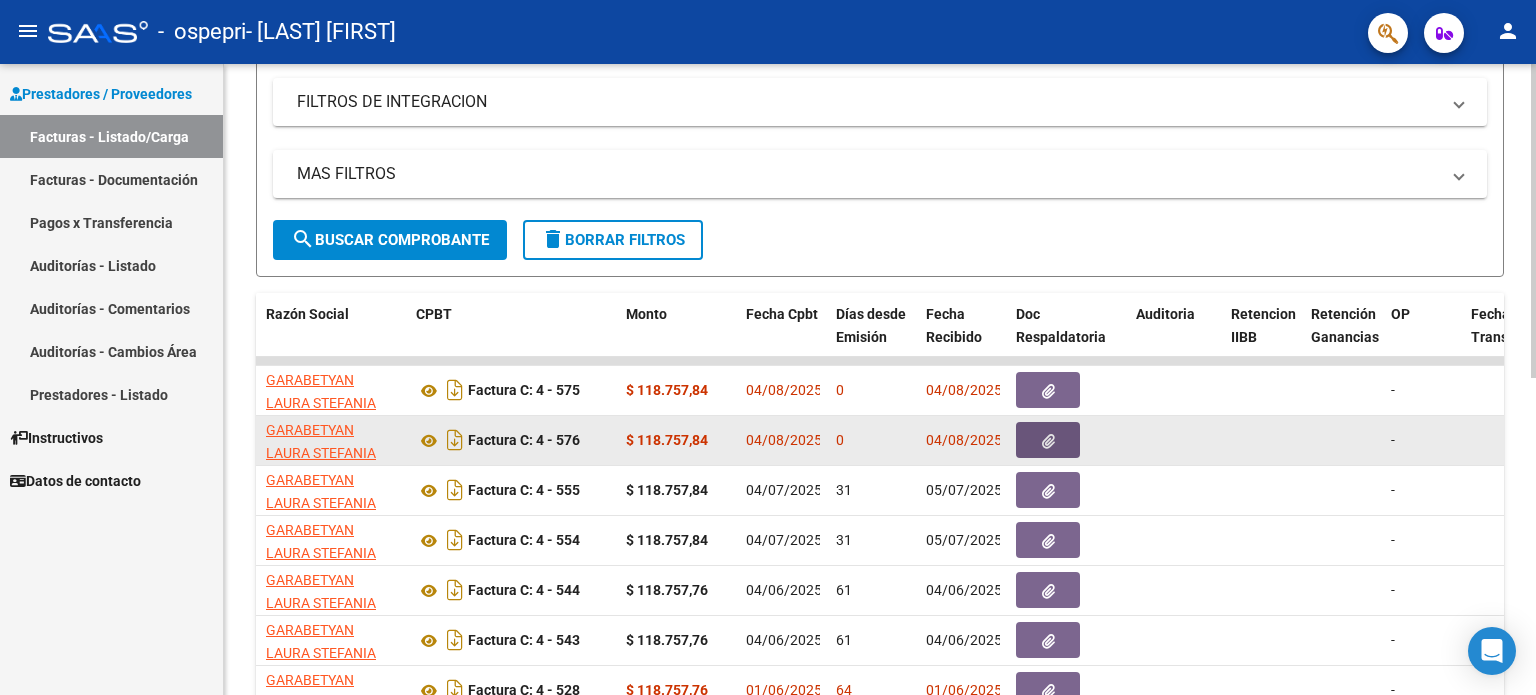click 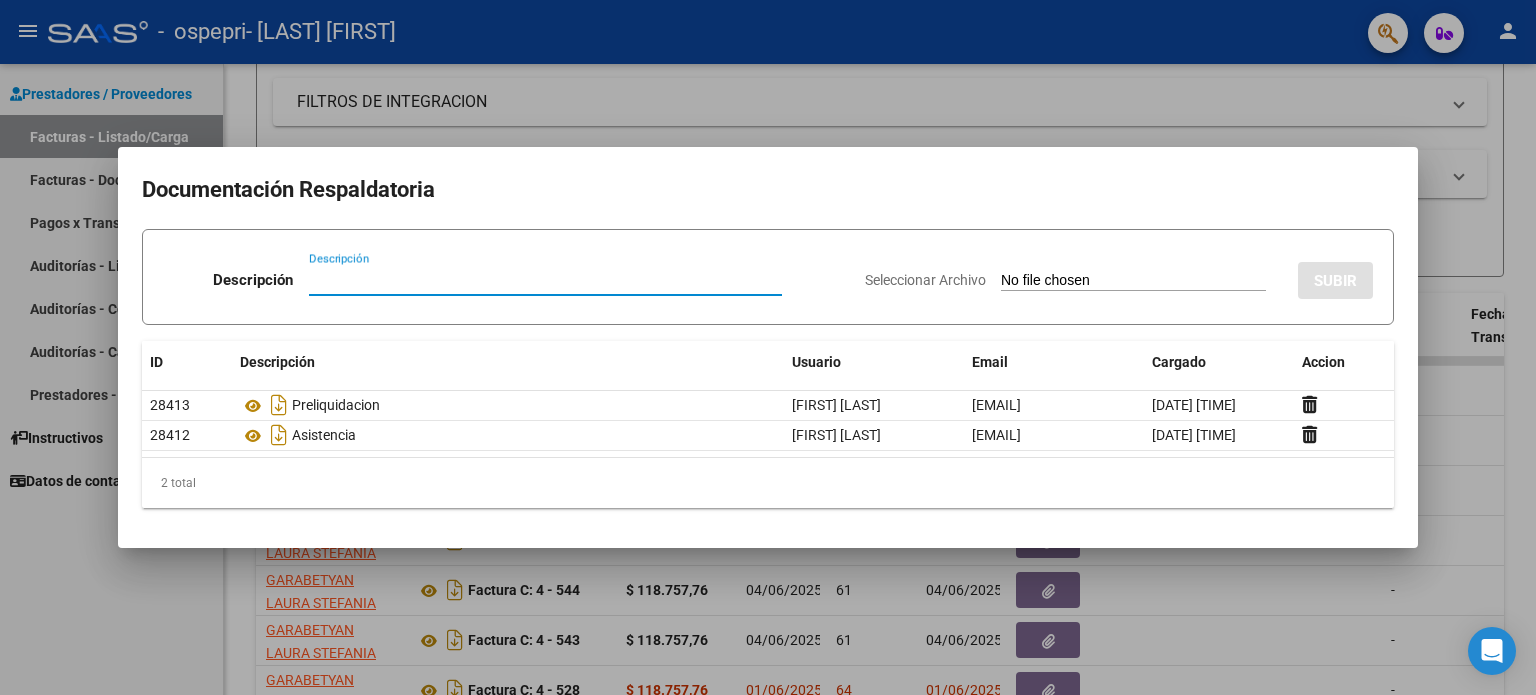 click at bounding box center (768, 347) 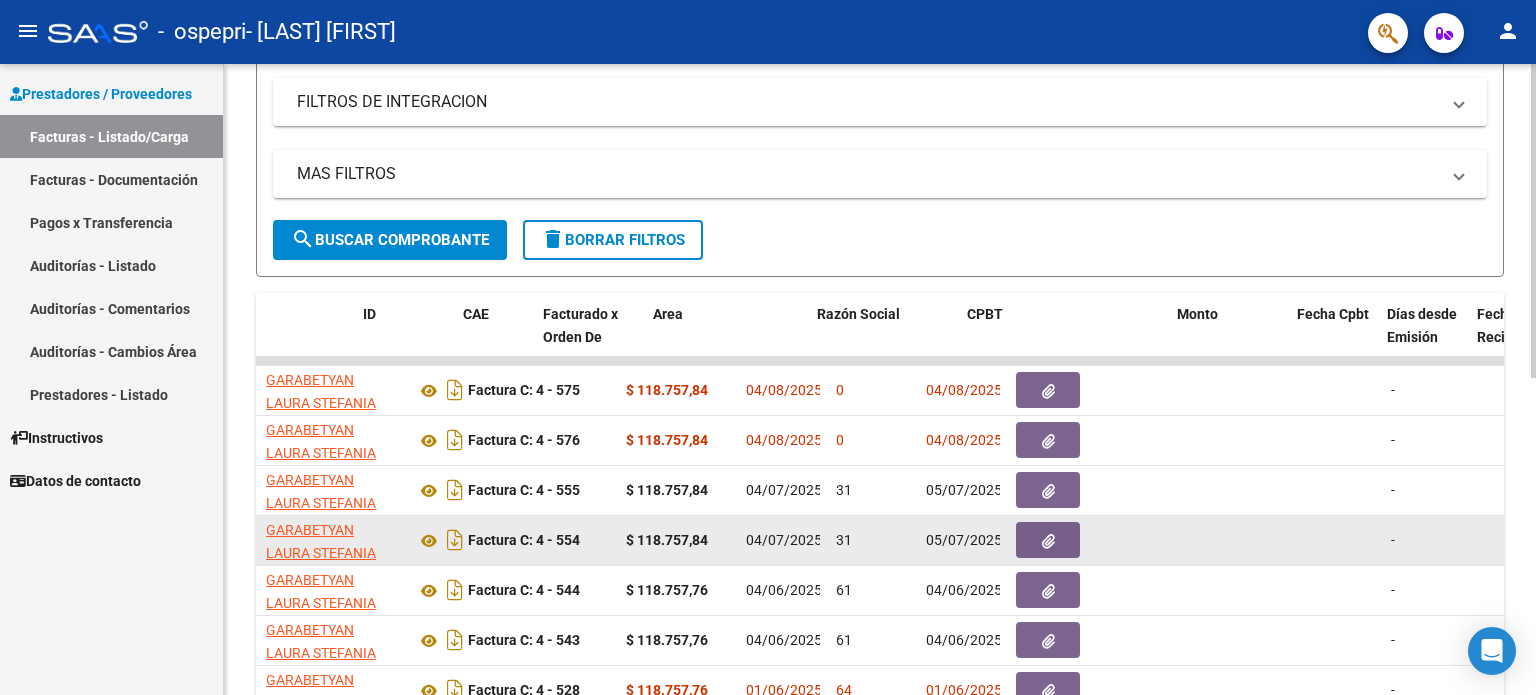 scroll, scrollTop: 0, scrollLeft: 0, axis: both 